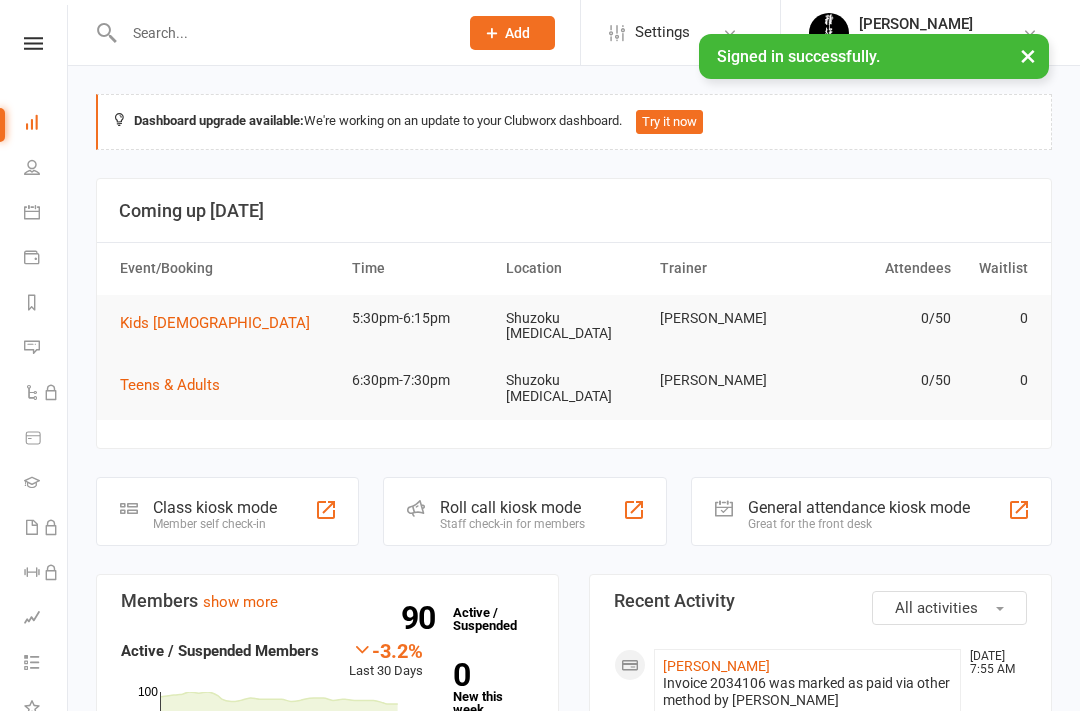 scroll, scrollTop: 0, scrollLeft: 0, axis: both 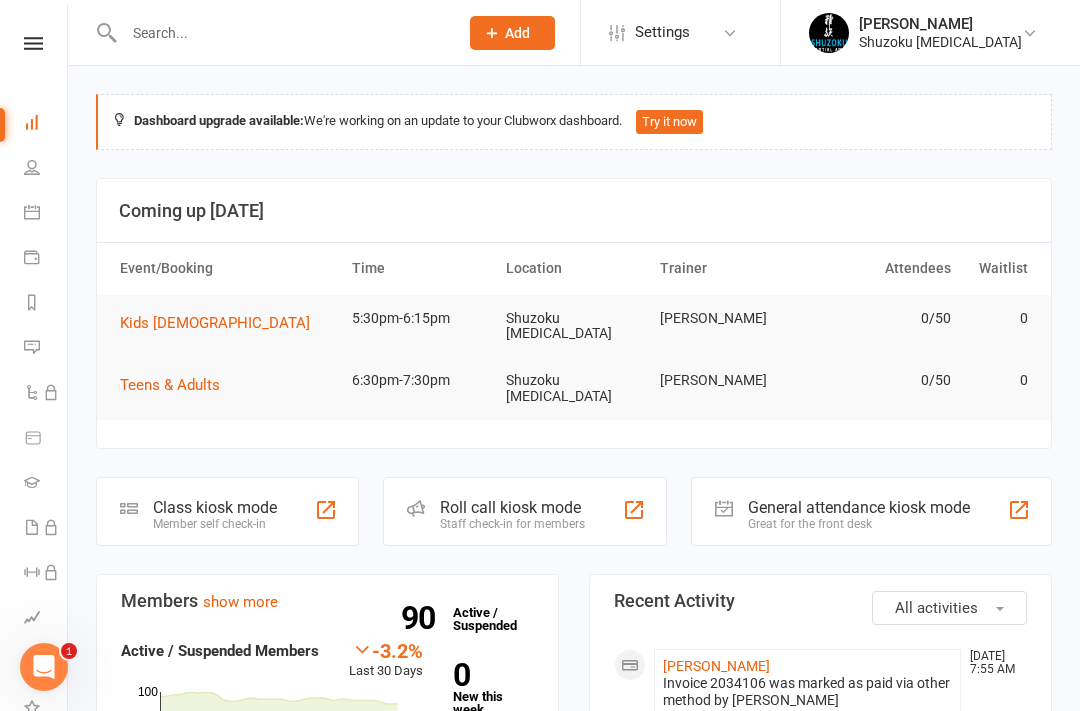 click on "Dashboard" at bounding box center [46, 124] 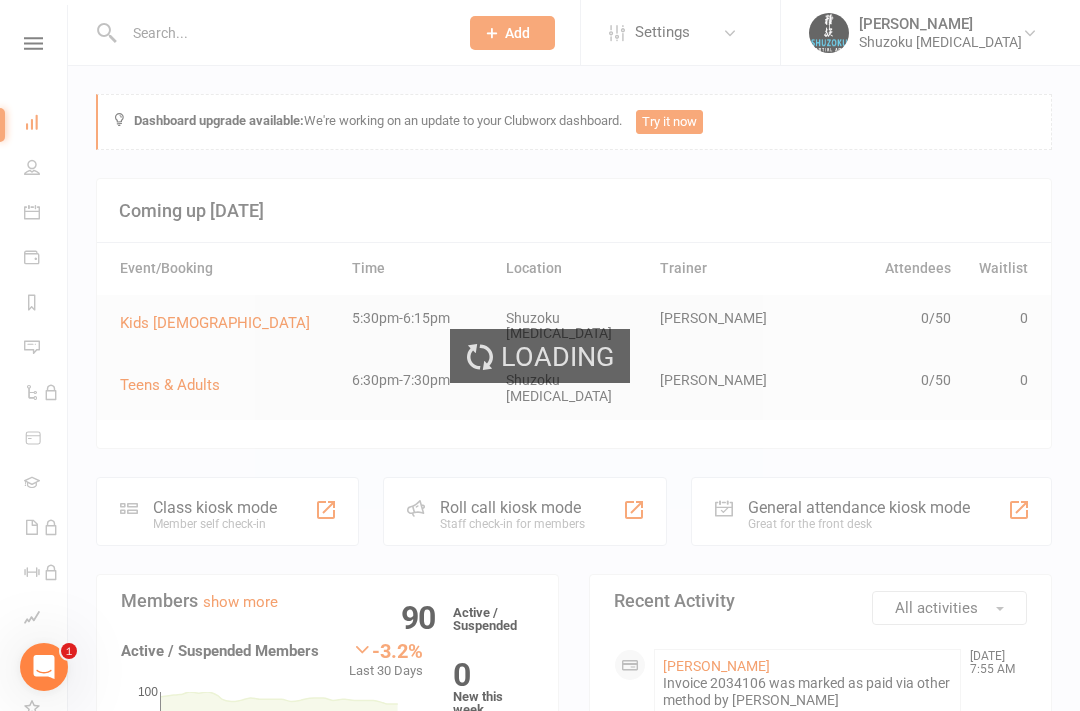 select on "100" 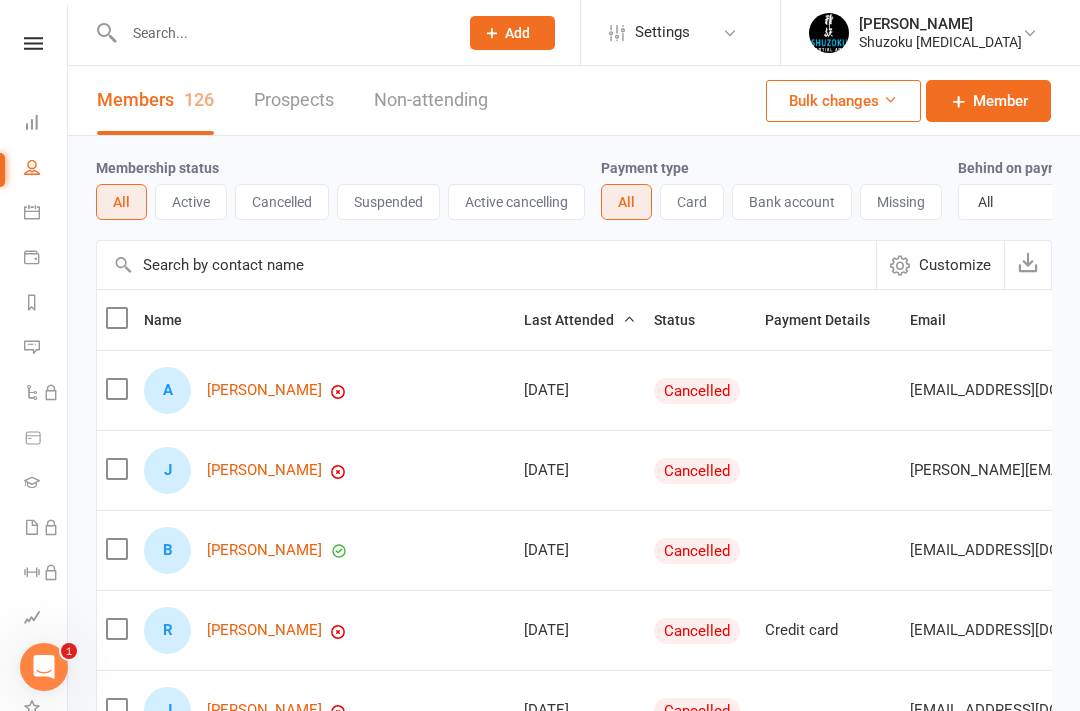 click at bounding box center [32, 122] 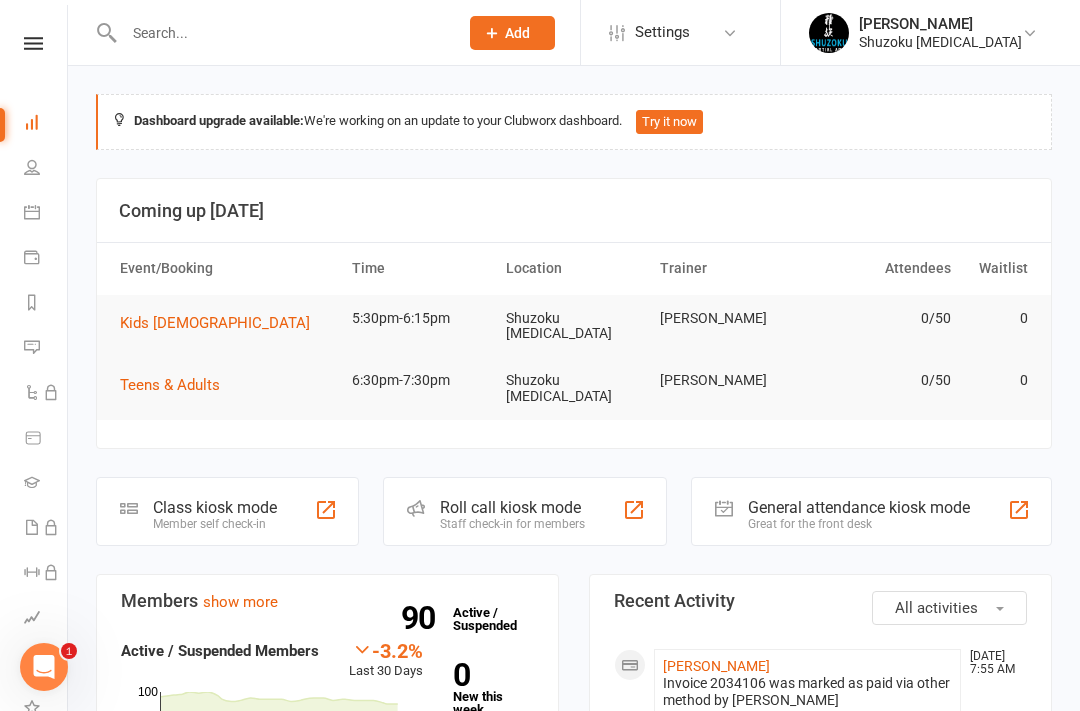 click at bounding box center (32, 212) 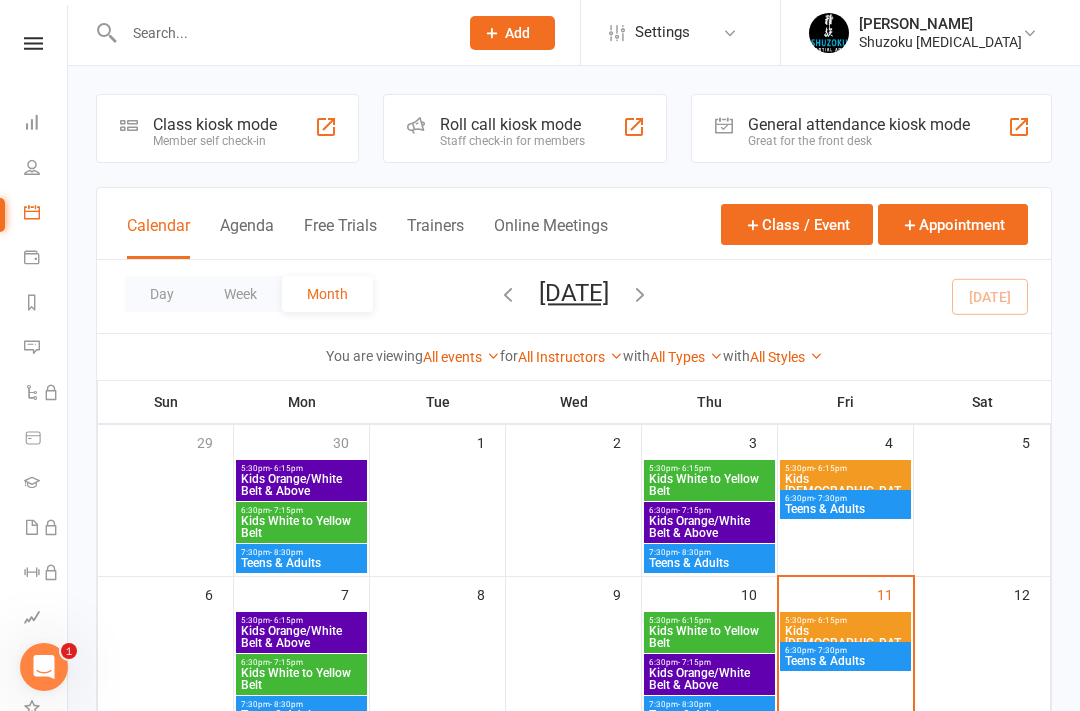 click on "Class kiosk mode" at bounding box center [215, 124] 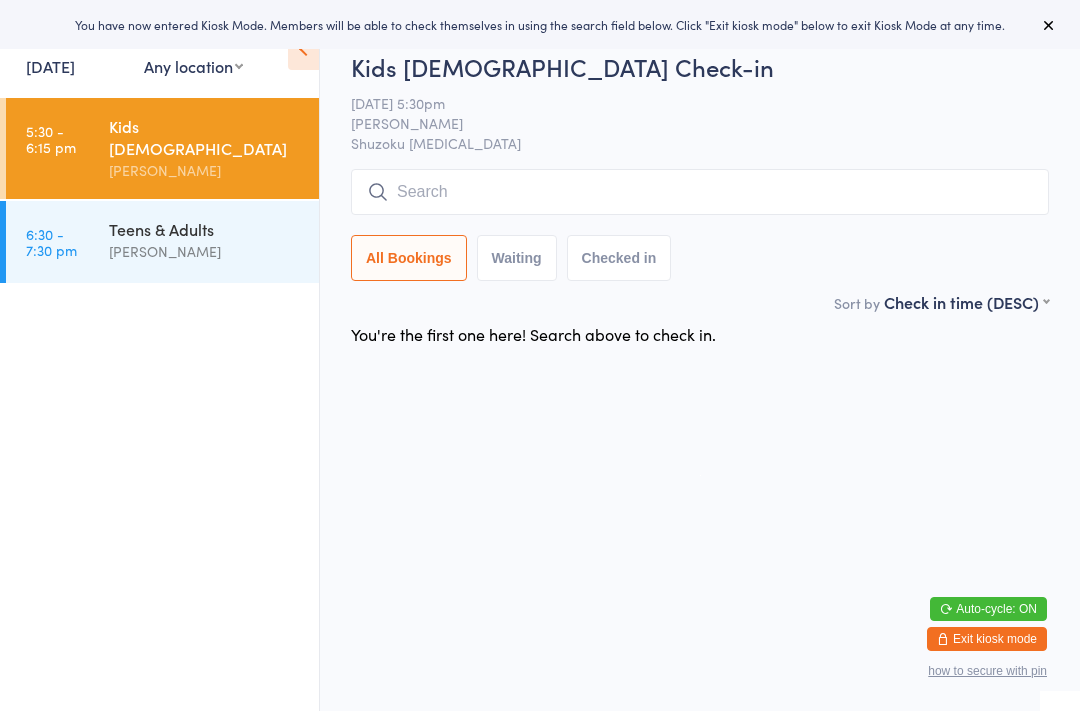 scroll, scrollTop: 0, scrollLeft: 0, axis: both 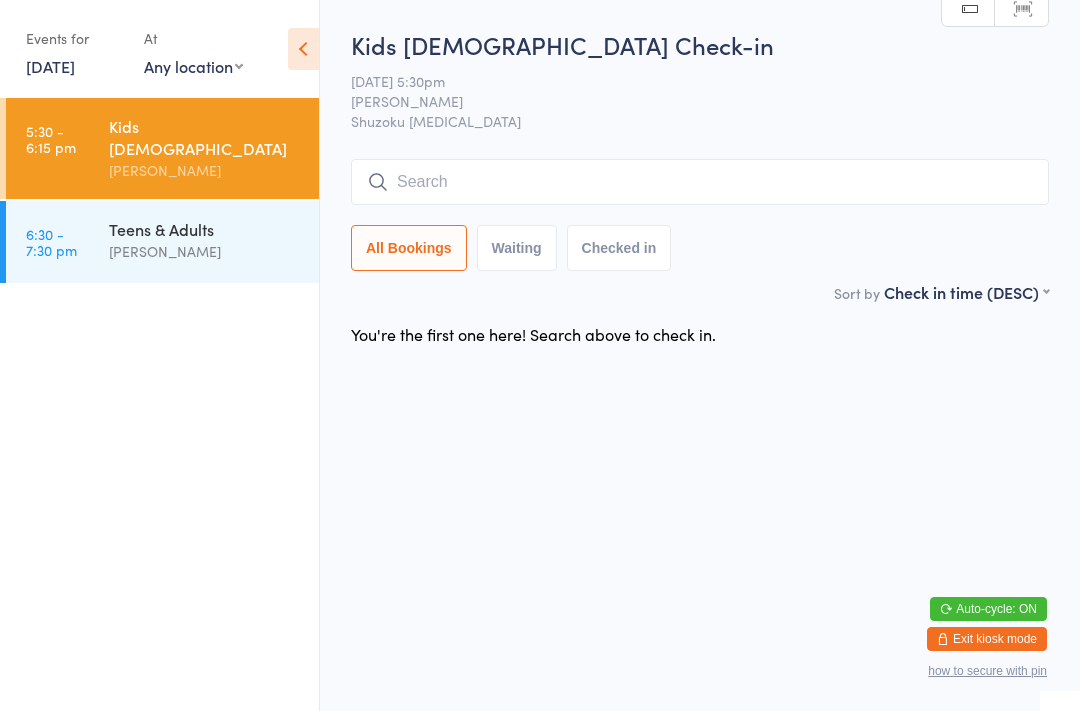 click at bounding box center (700, 182) 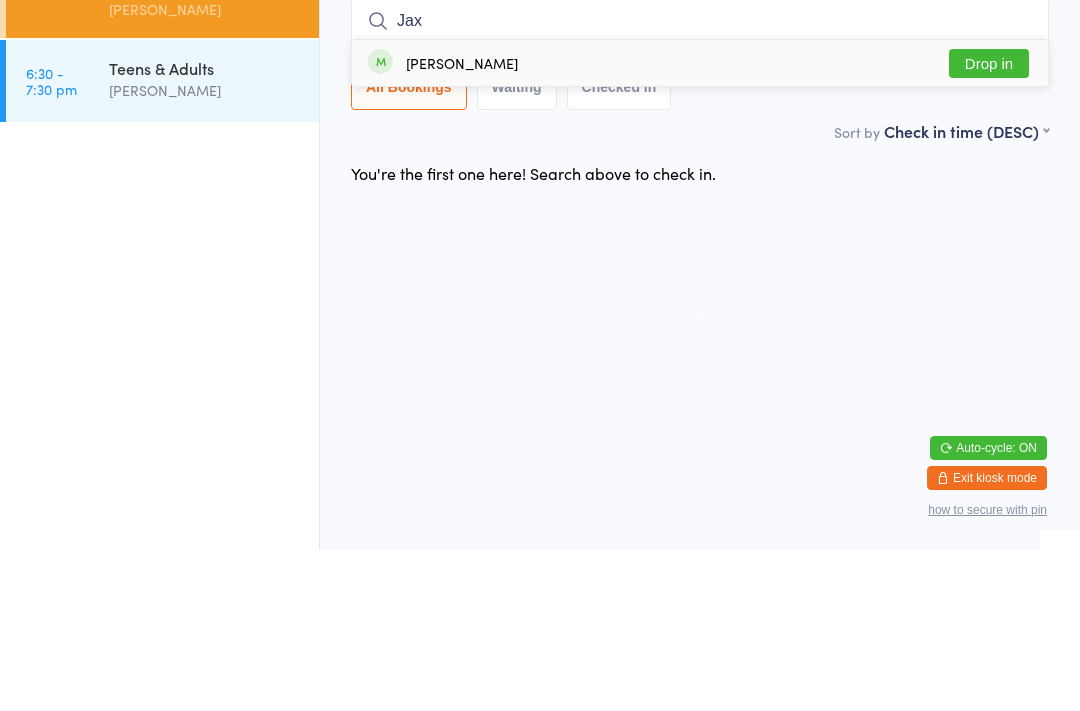 type on "Jax" 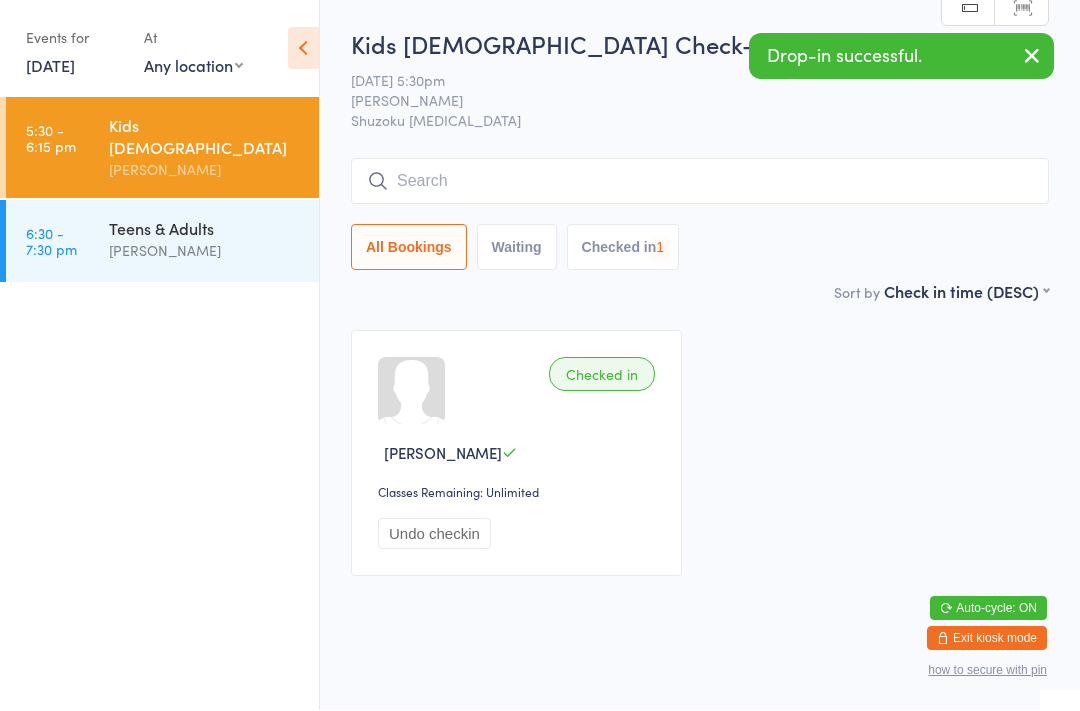 scroll, scrollTop: 1, scrollLeft: 0, axis: vertical 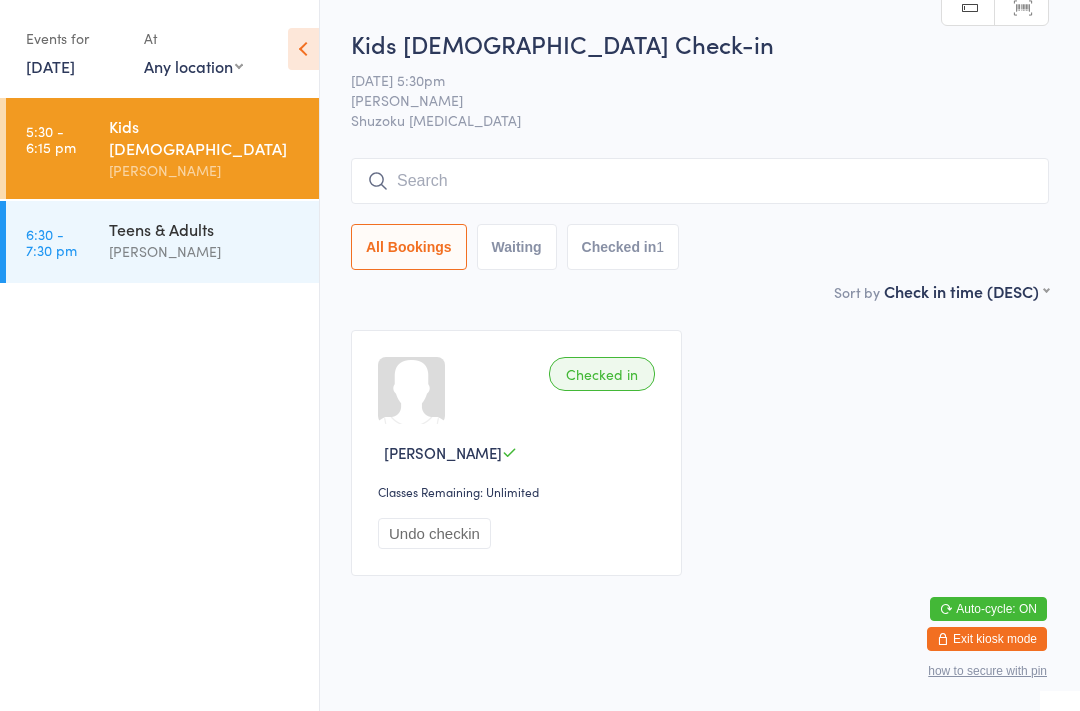 click at bounding box center [700, 181] 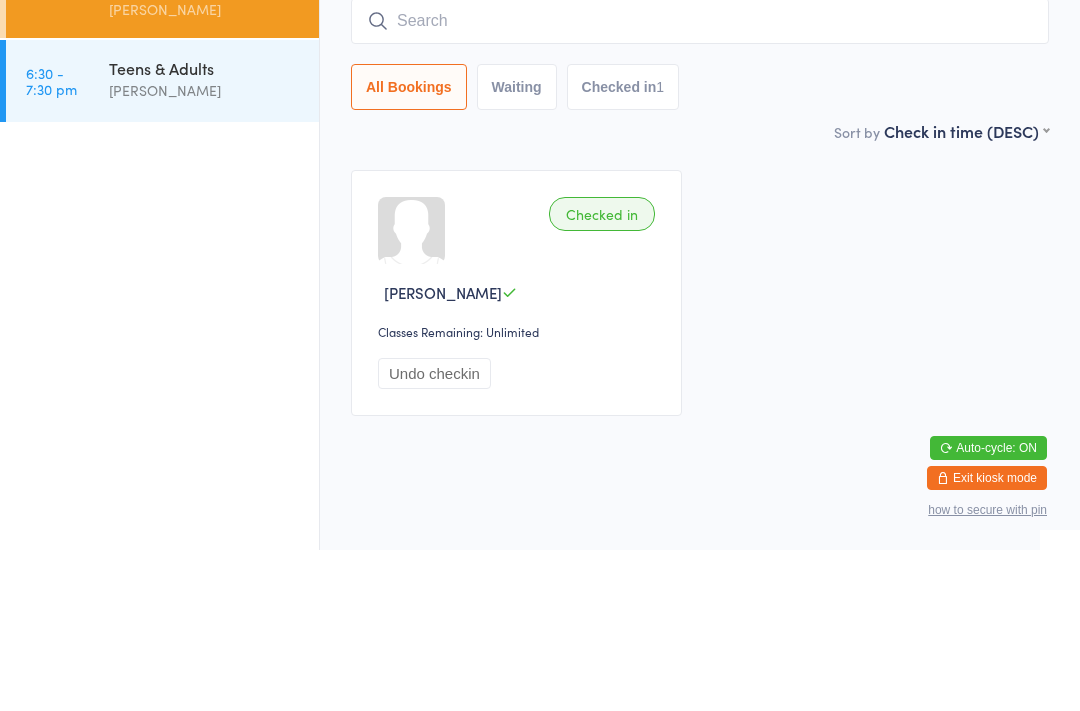type on "A" 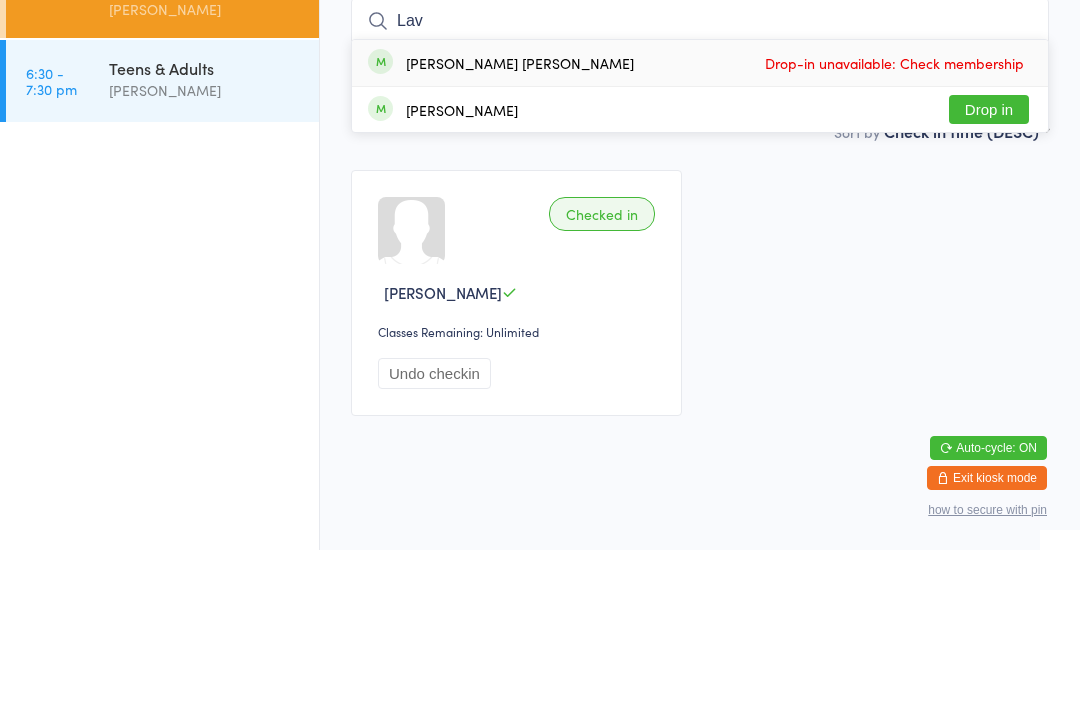type on "Lav" 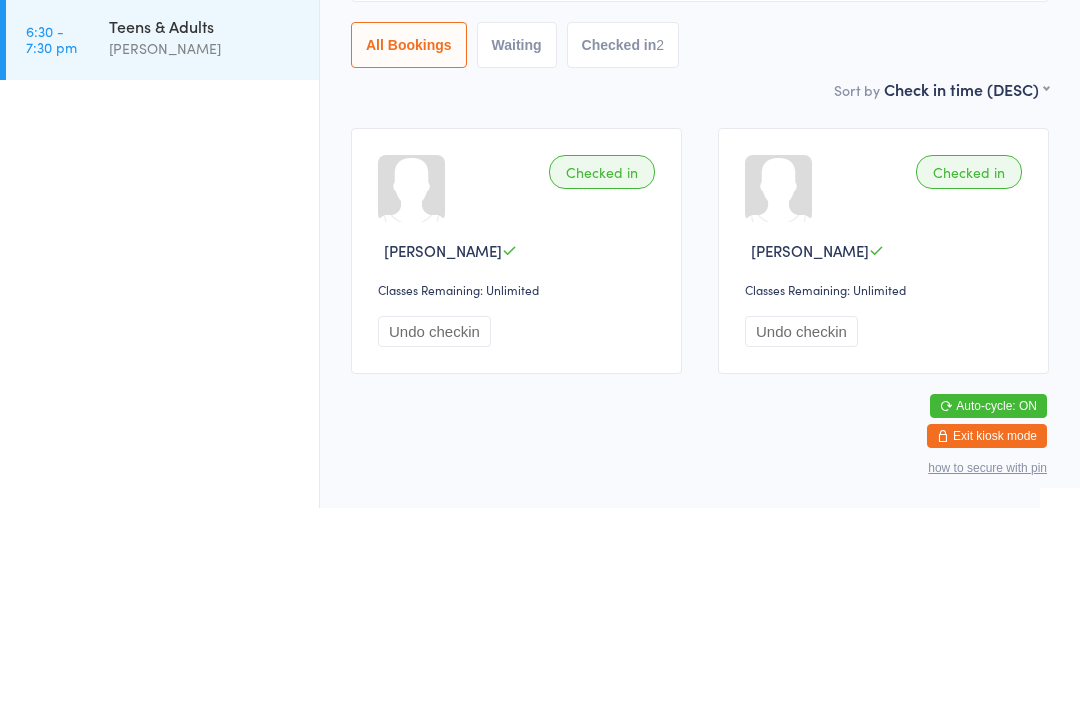 click on "Teens & Adults" at bounding box center [205, 229] 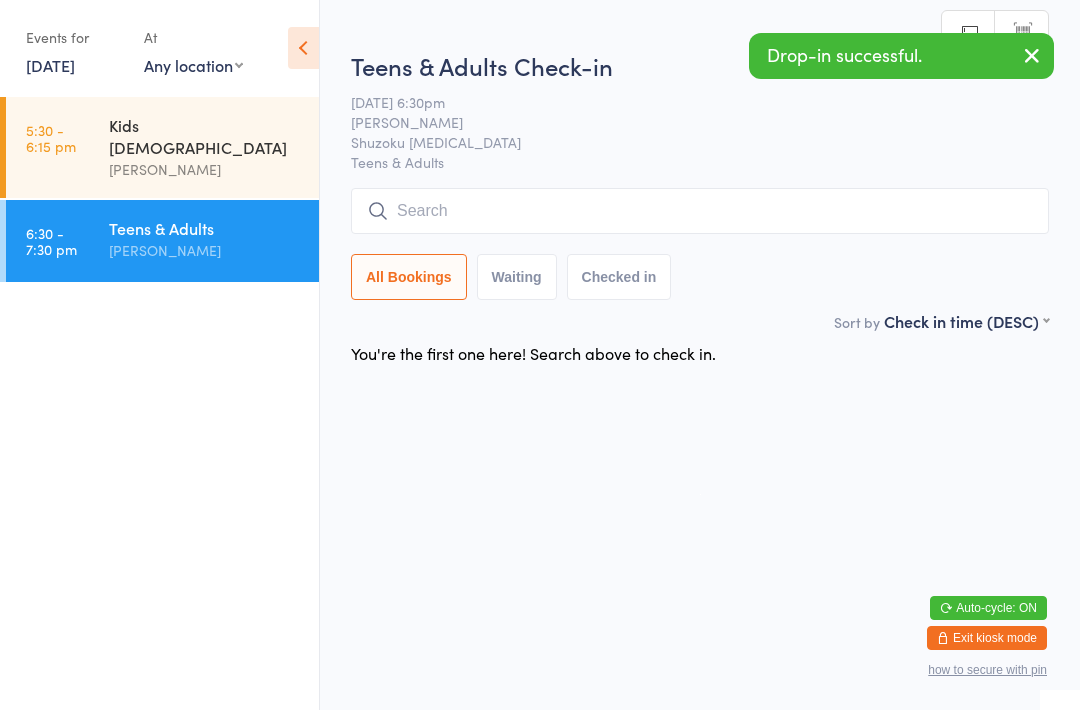 click at bounding box center (700, 212) 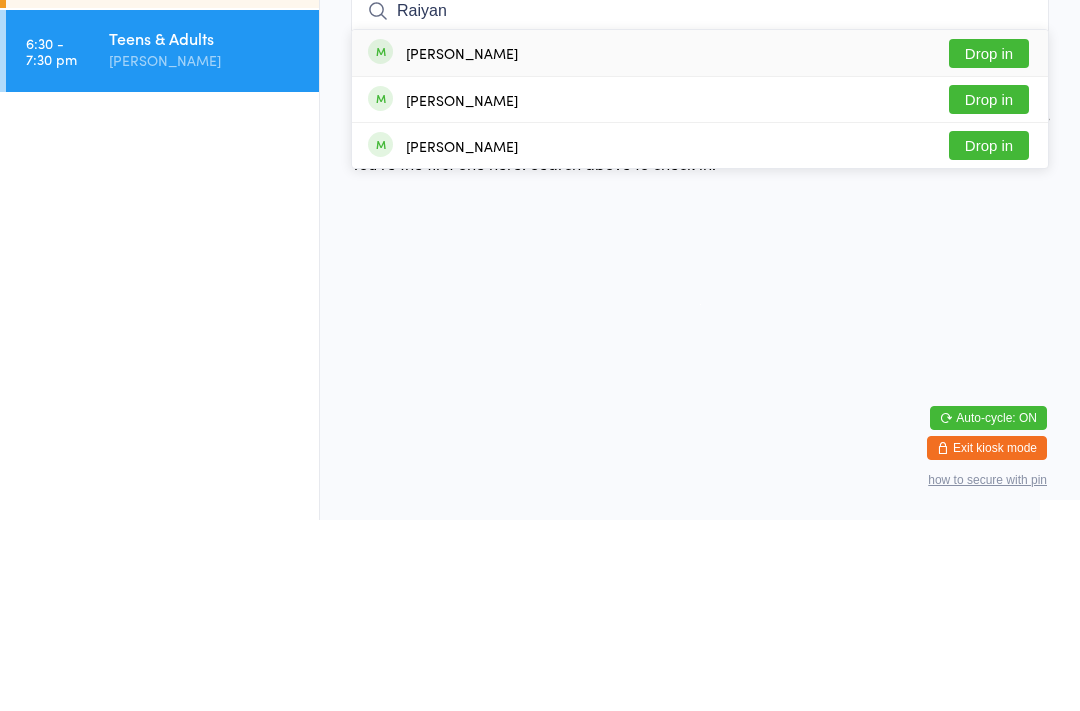 type on "Raiyan" 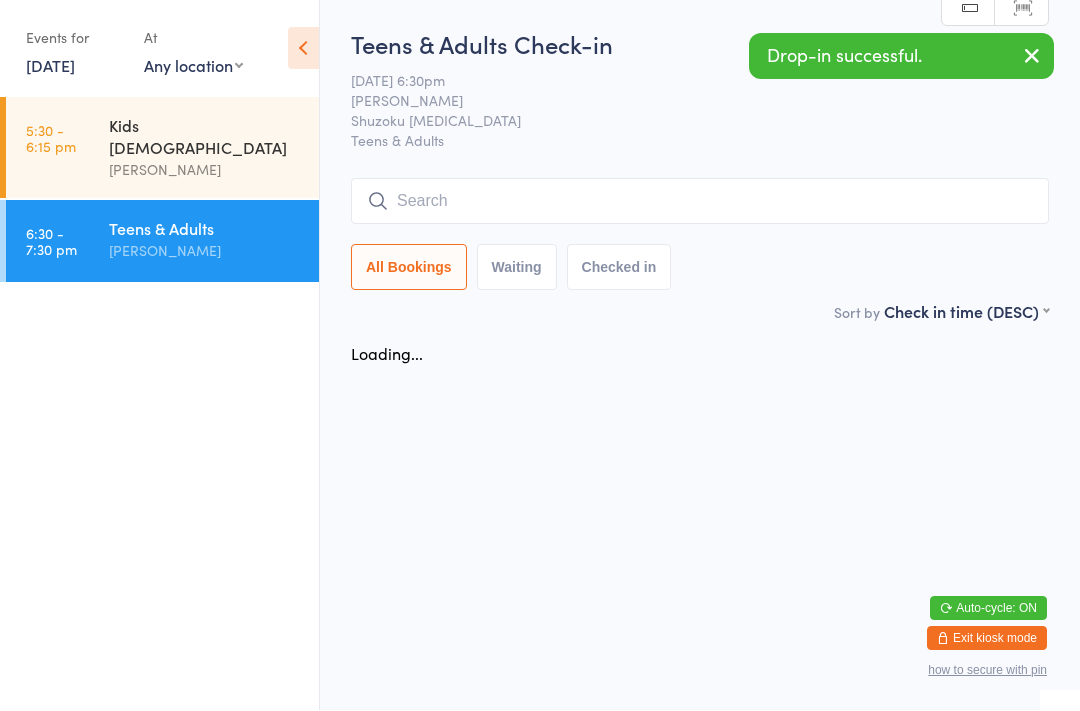 scroll, scrollTop: 1, scrollLeft: 0, axis: vertical 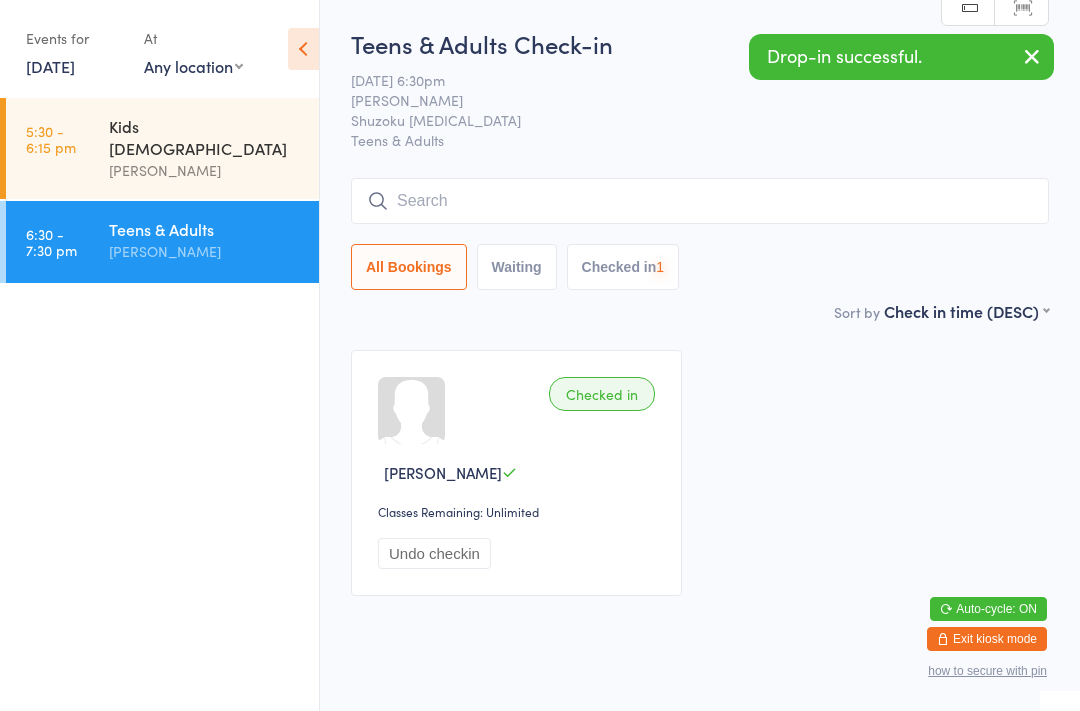 click on "Kids 5-12yo Narelle McMahon" at bounding box center (214, 148) 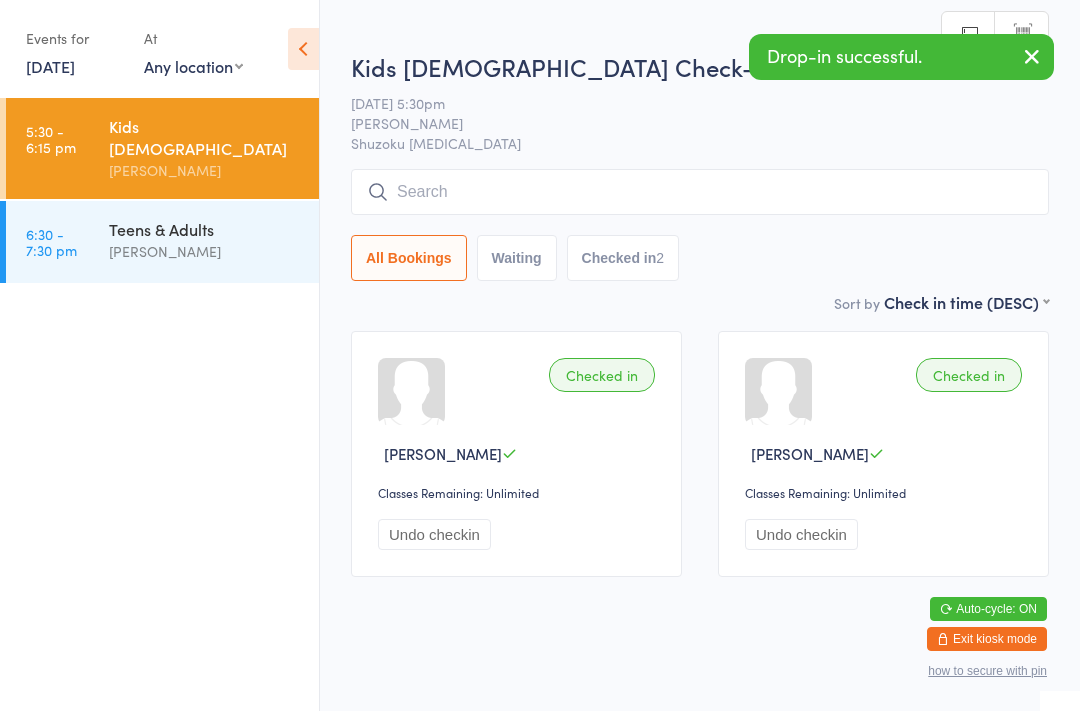 click on "All Bookings Waiting  Checked in  2" at bounding box center [700, 225] 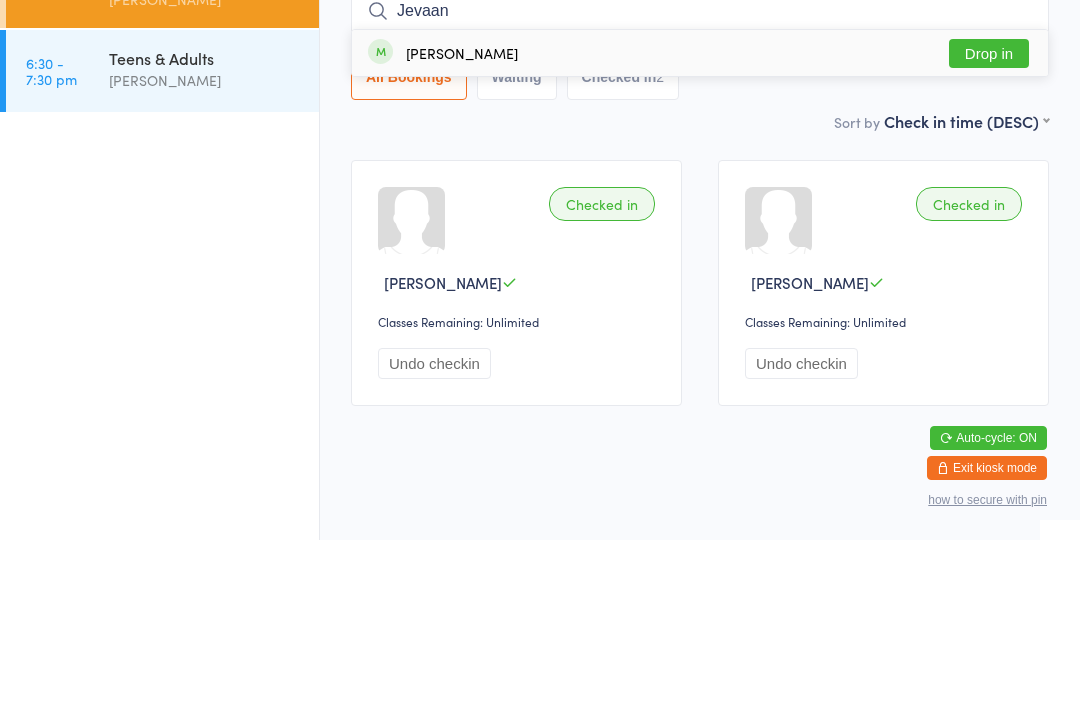type on "Jevaan" 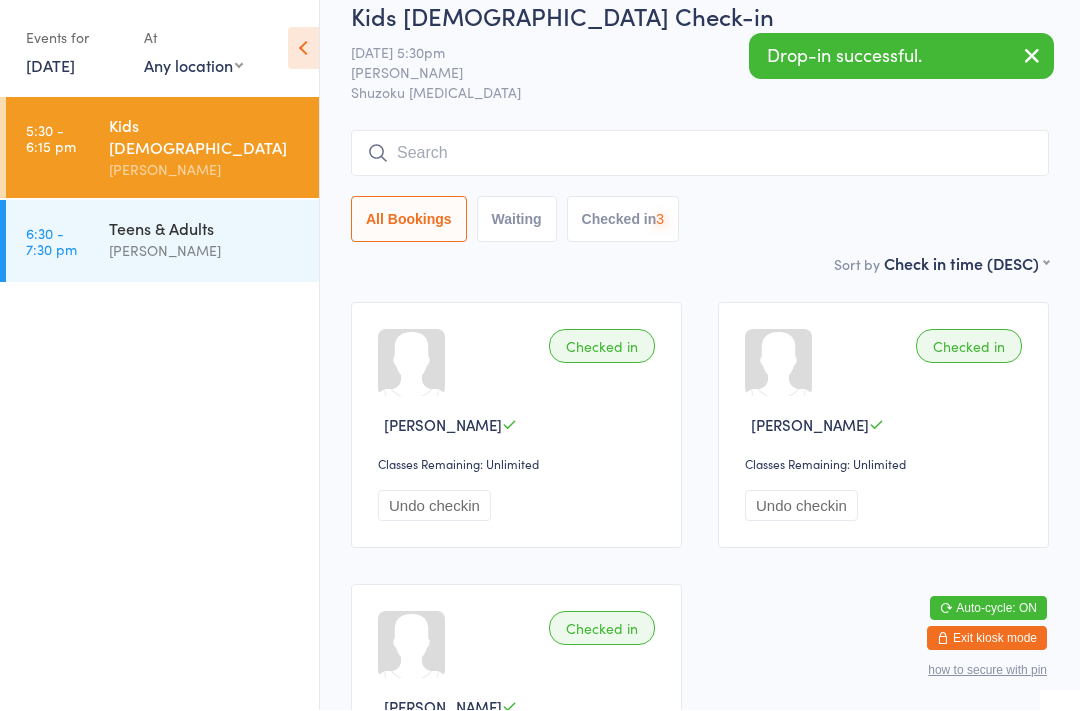 scroll, scrollTop: 29, scrollLeft: 0, axis: vertical 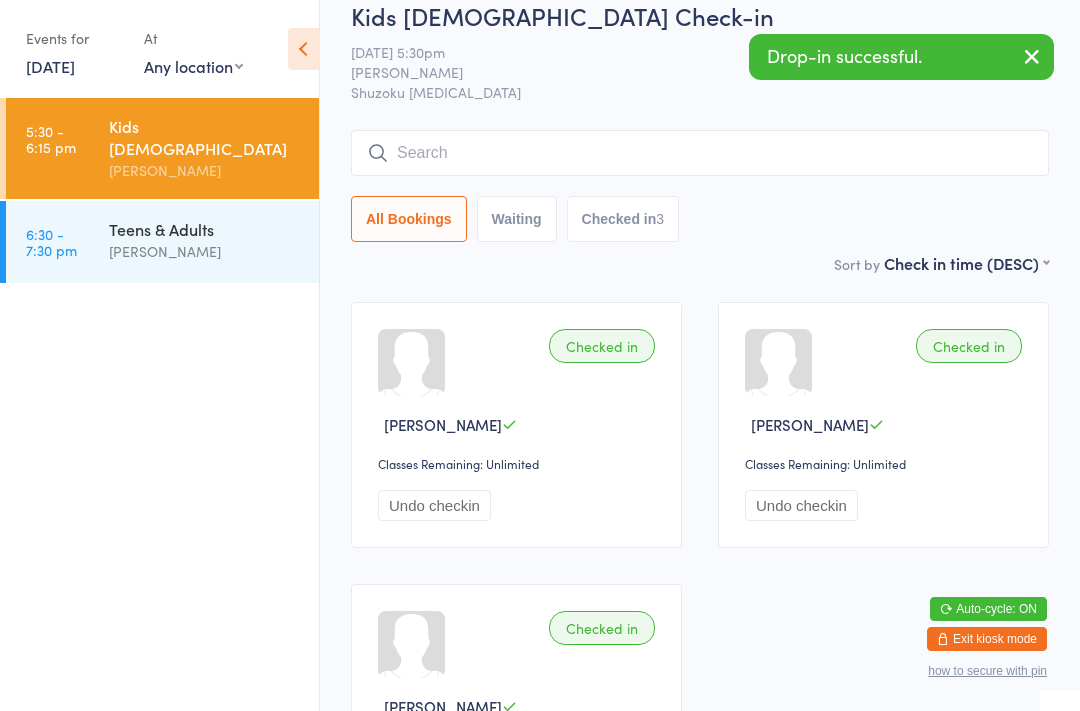 click at bounding box center [700, 153] 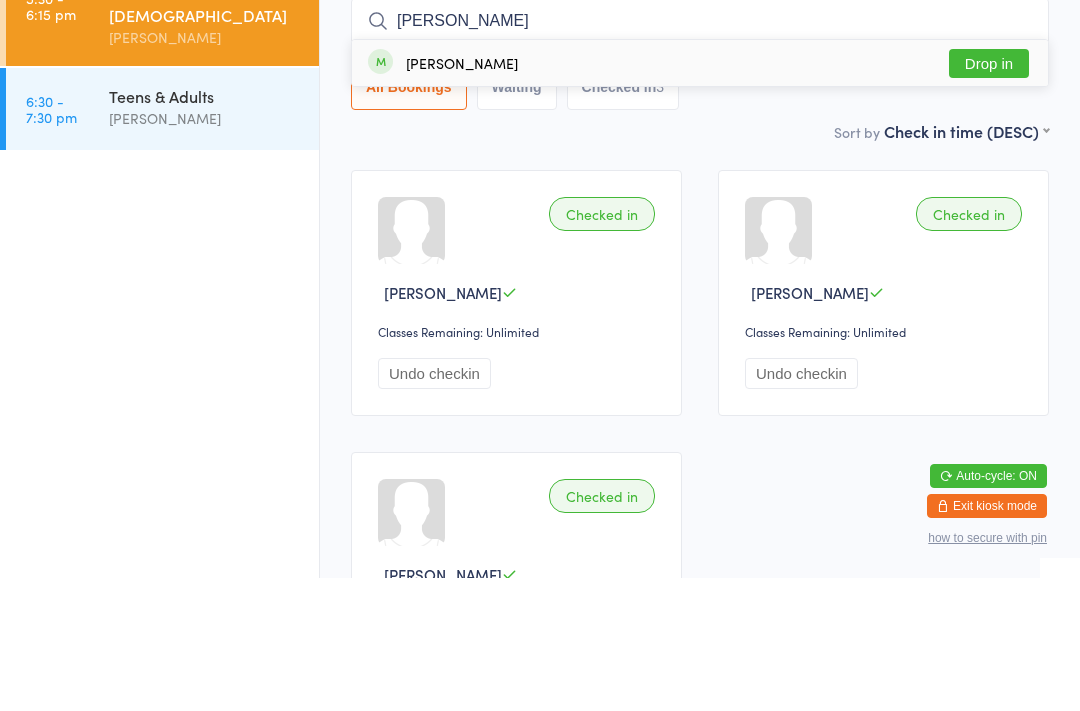 type on "Tyson" 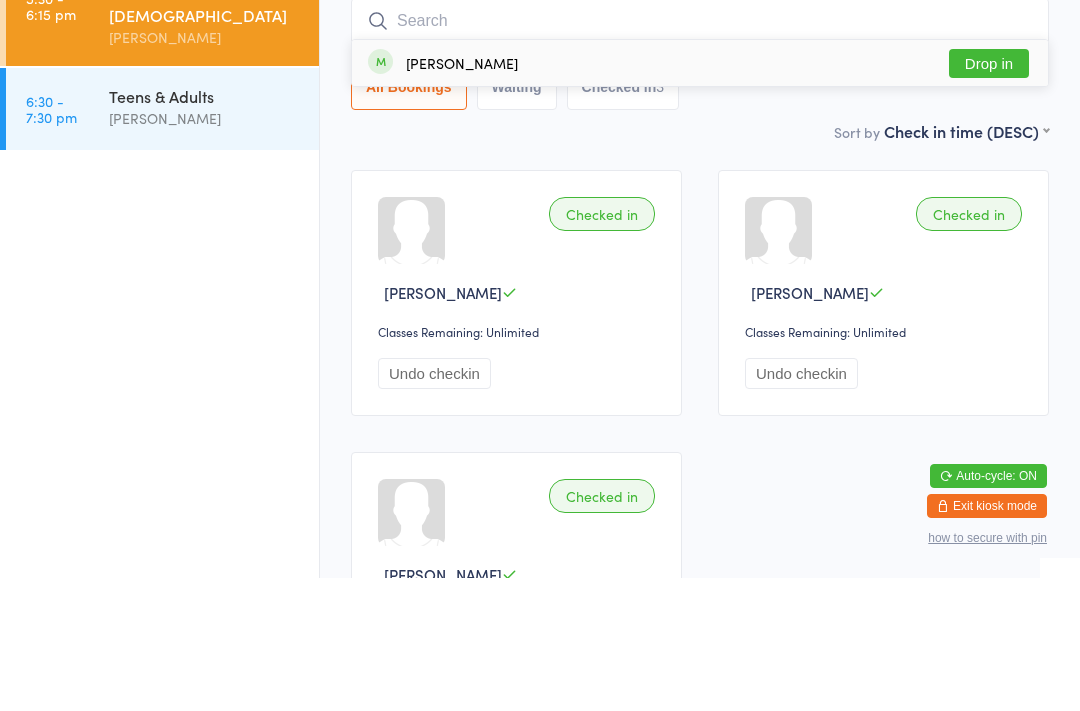 scroll, scrollTop: 161, scrollLeft: 0, axis: vertical 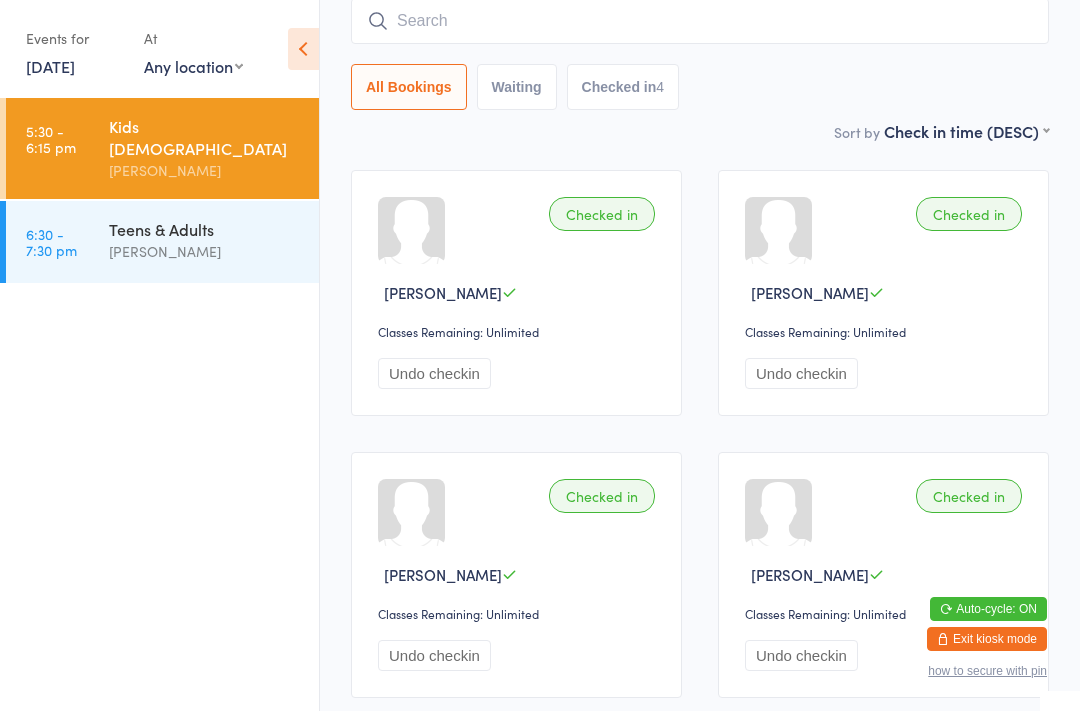 click at bounding box center [700, 21] 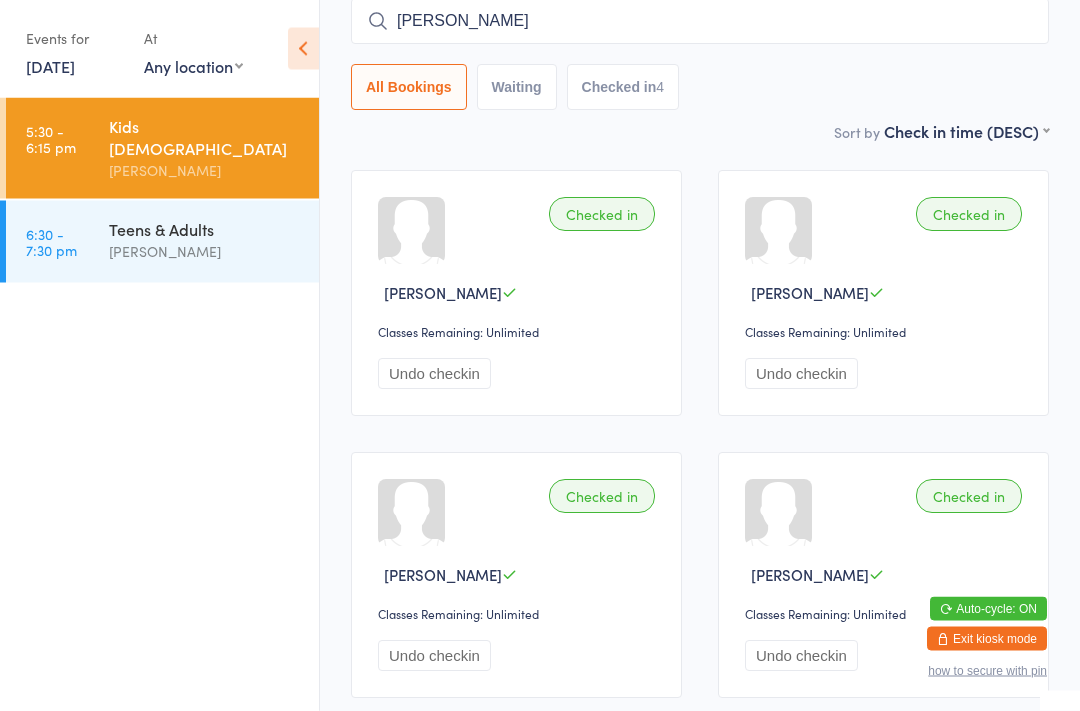 type on "Thashan" 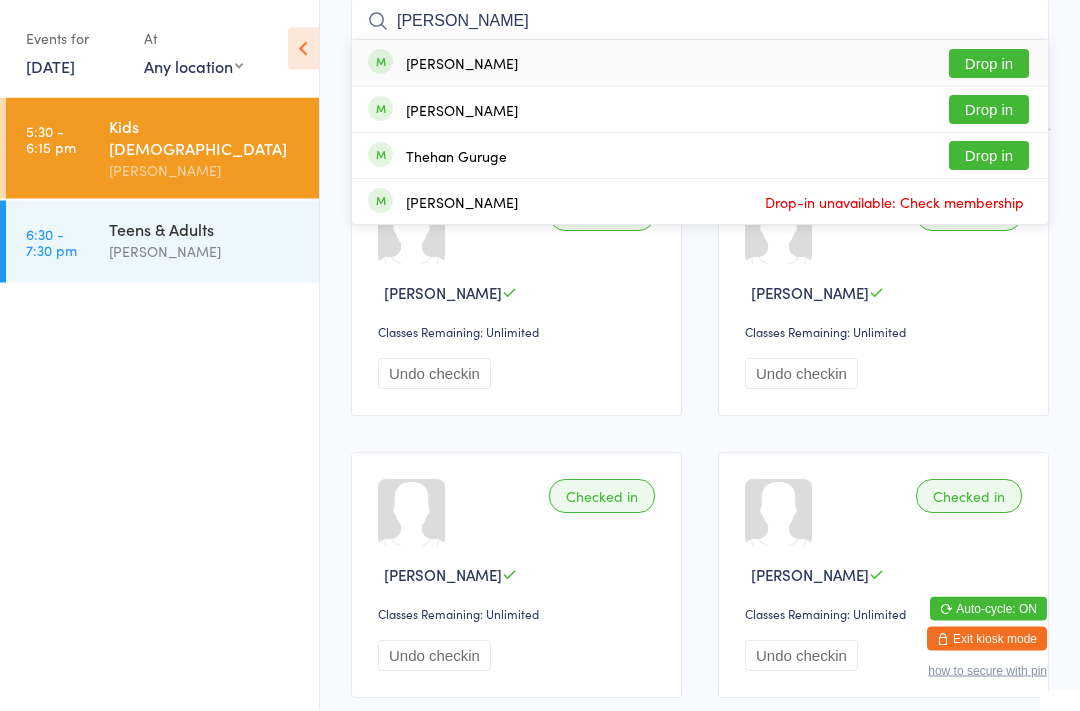 click on "Drop in" at bounding box center (989, 64) 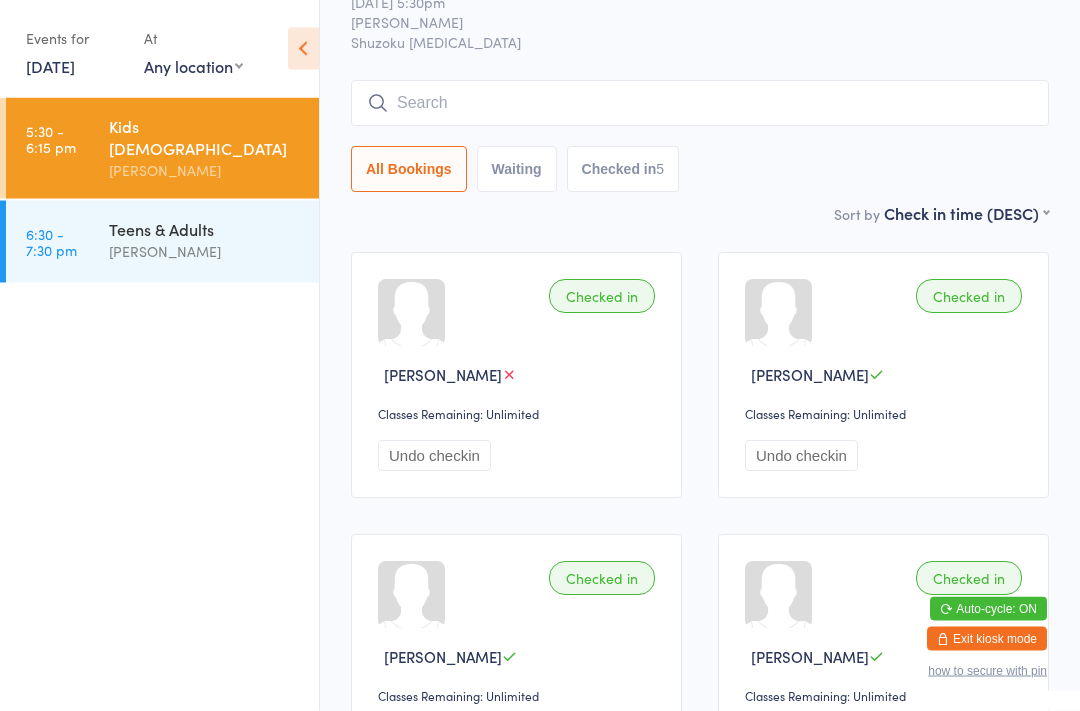 scroll, scrollTop: 0, scrollLeft: 0, axis: both 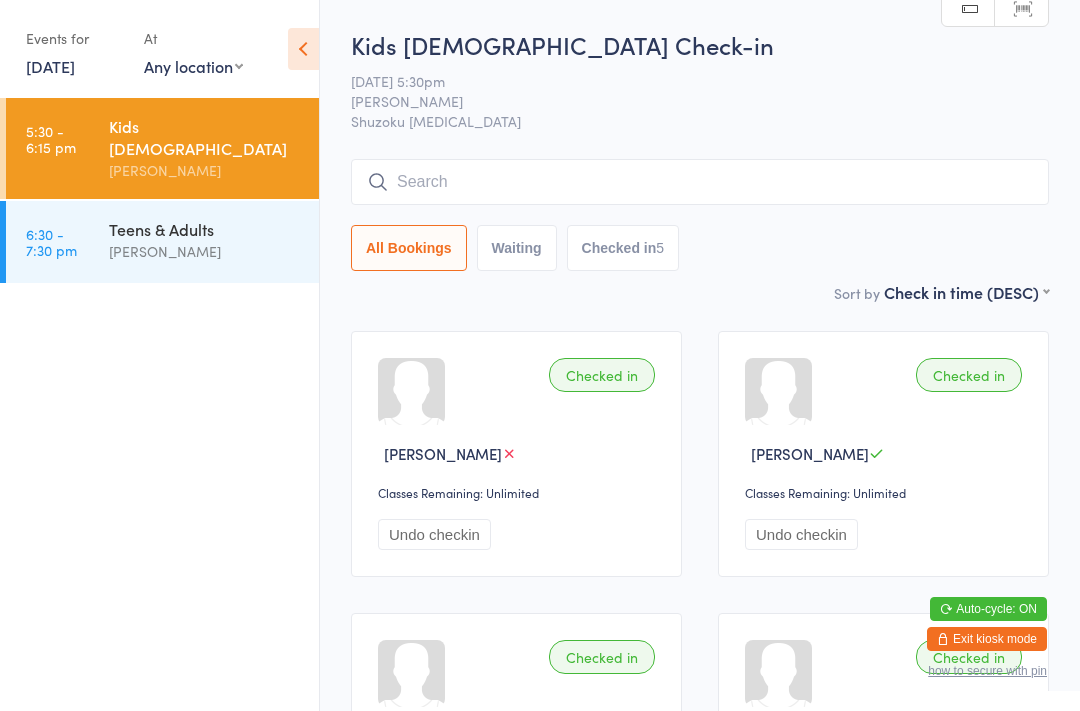 click at bounding box center (700, 182) 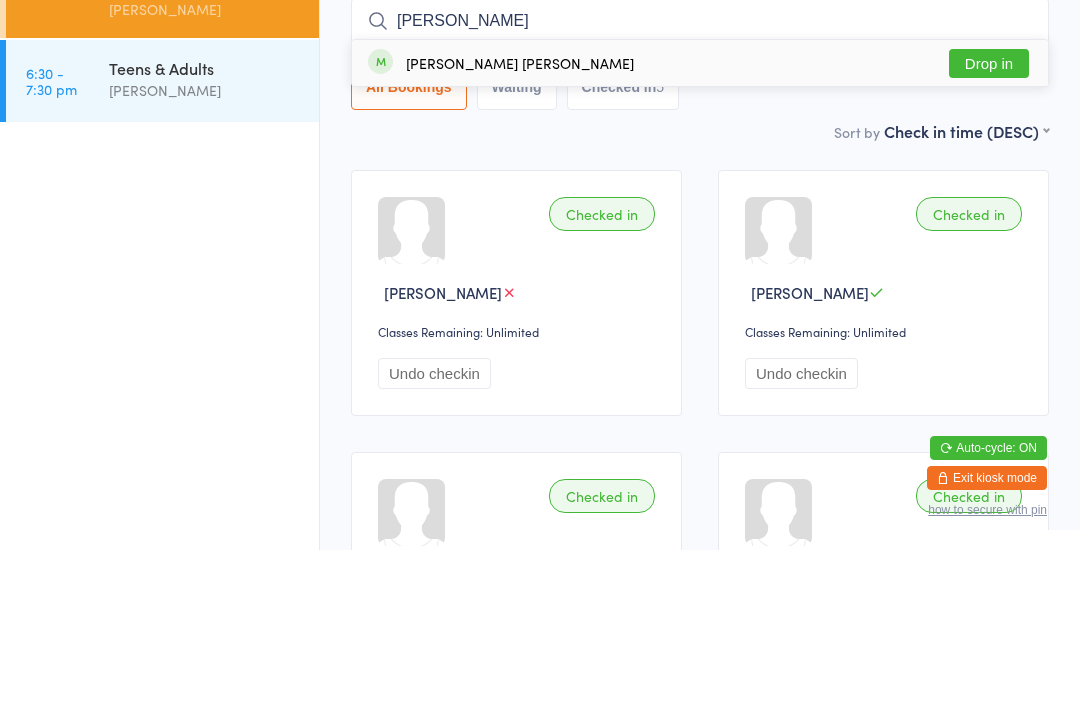 type on "Miller" 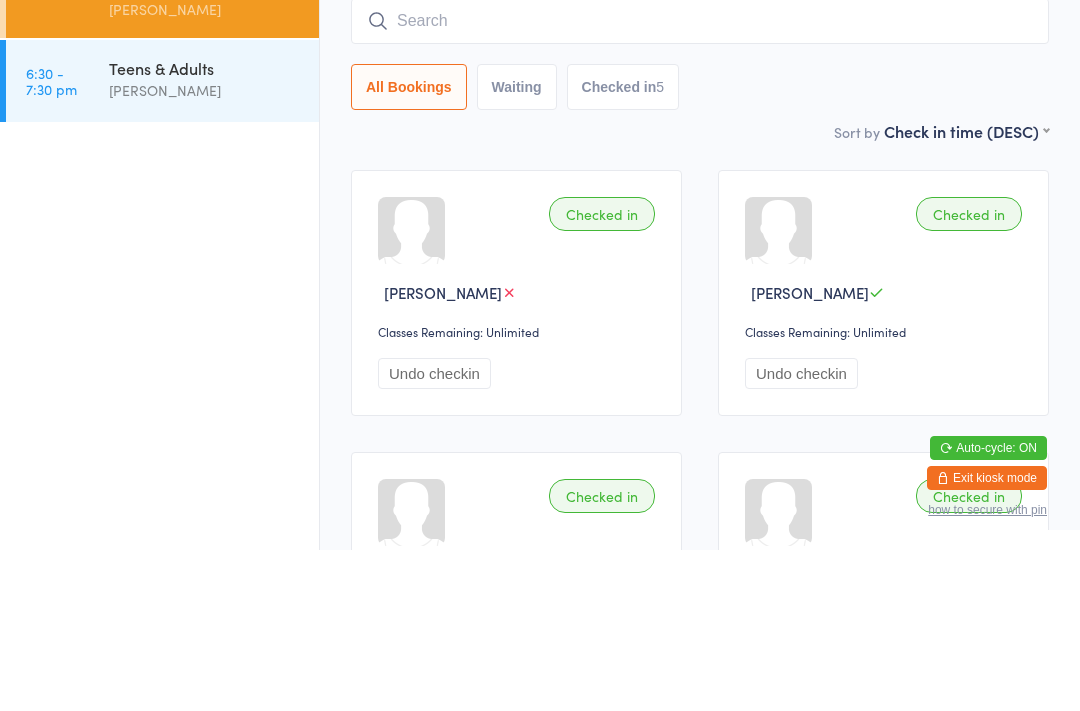 scroll, scrollTop: 161, scrollLeft: 0, axis: vertical 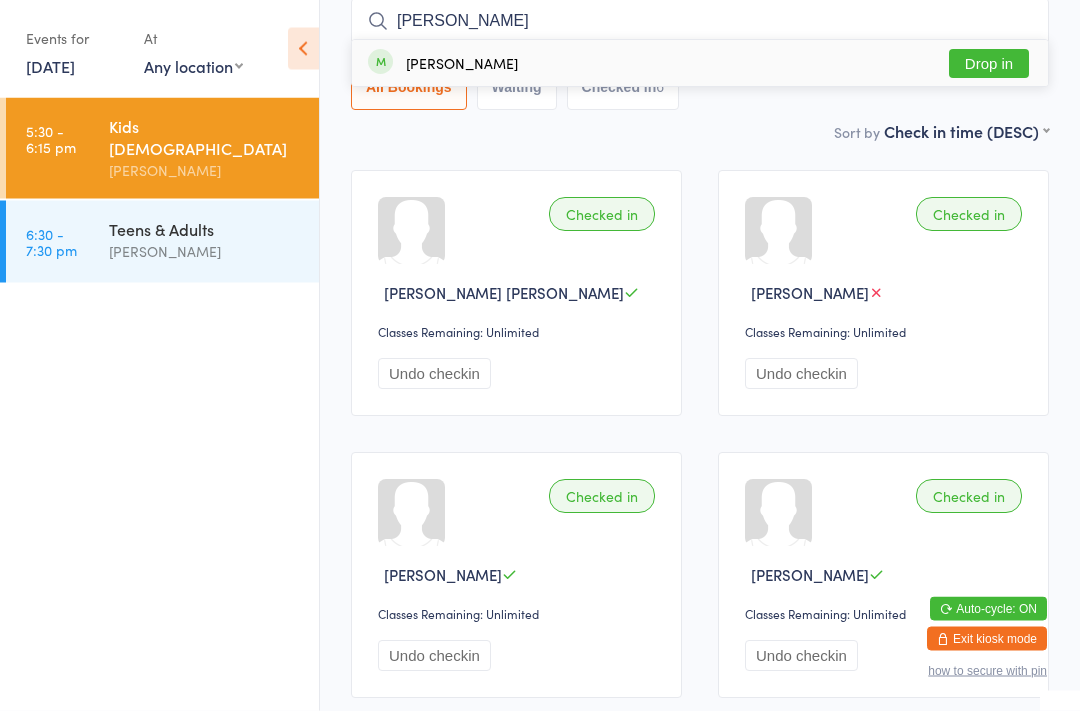 type on "Parker" 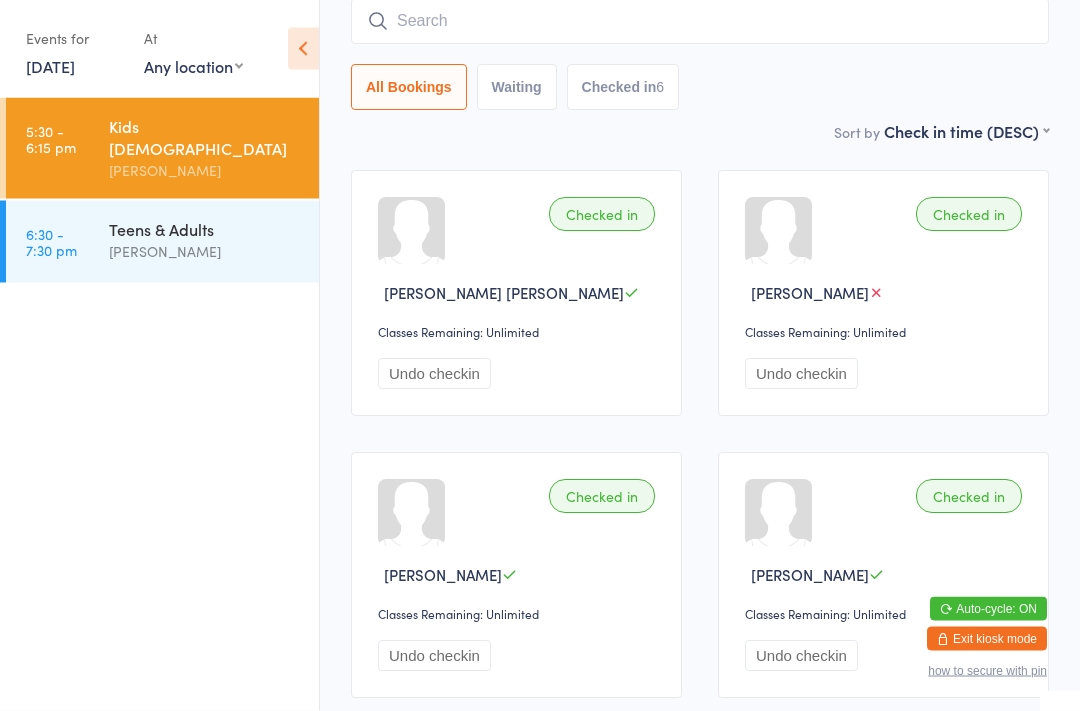 scroll, scrollTop: 161, scrollLeft: 0, axis: vertical 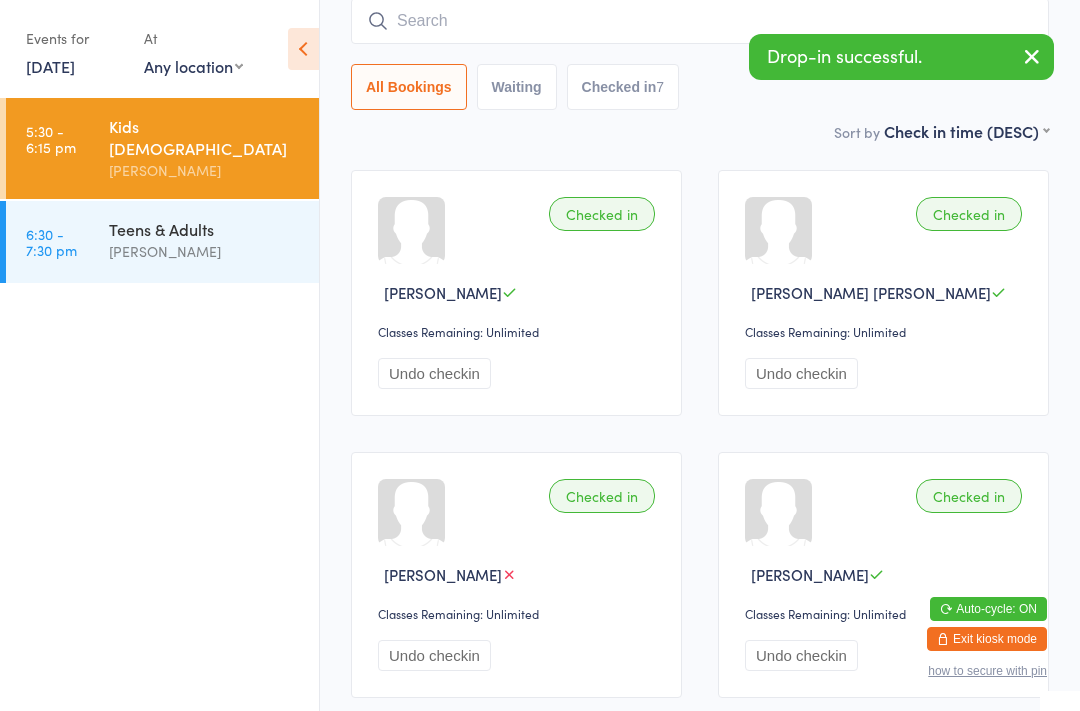 click at bounding box center (700, 21) 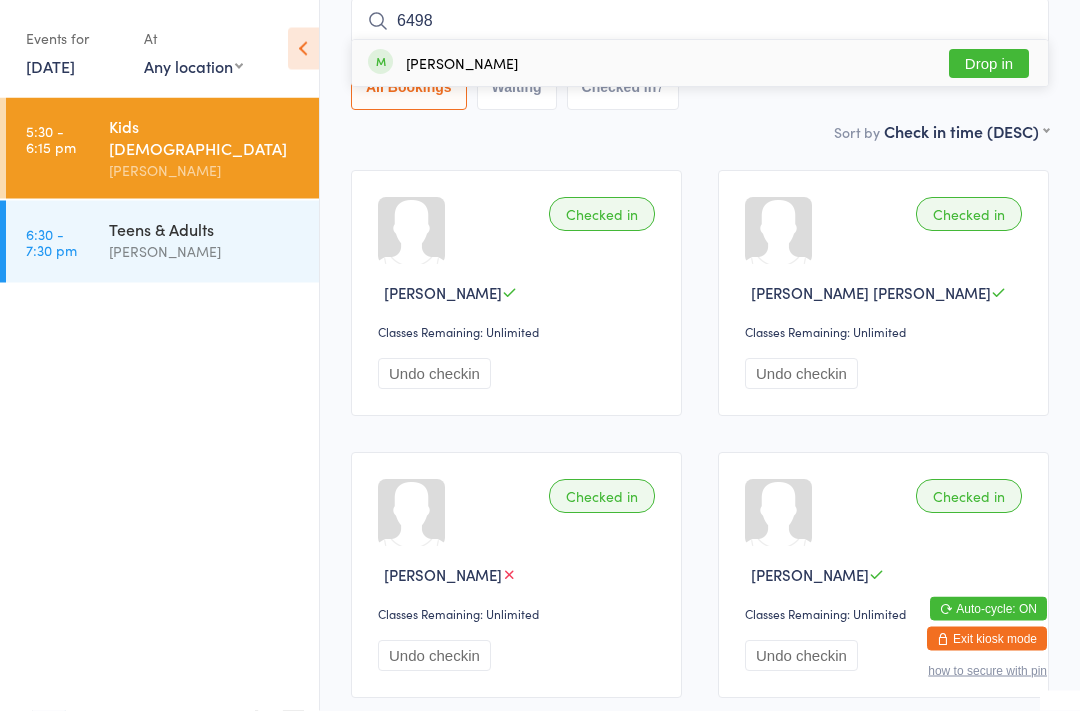 type on "6498" 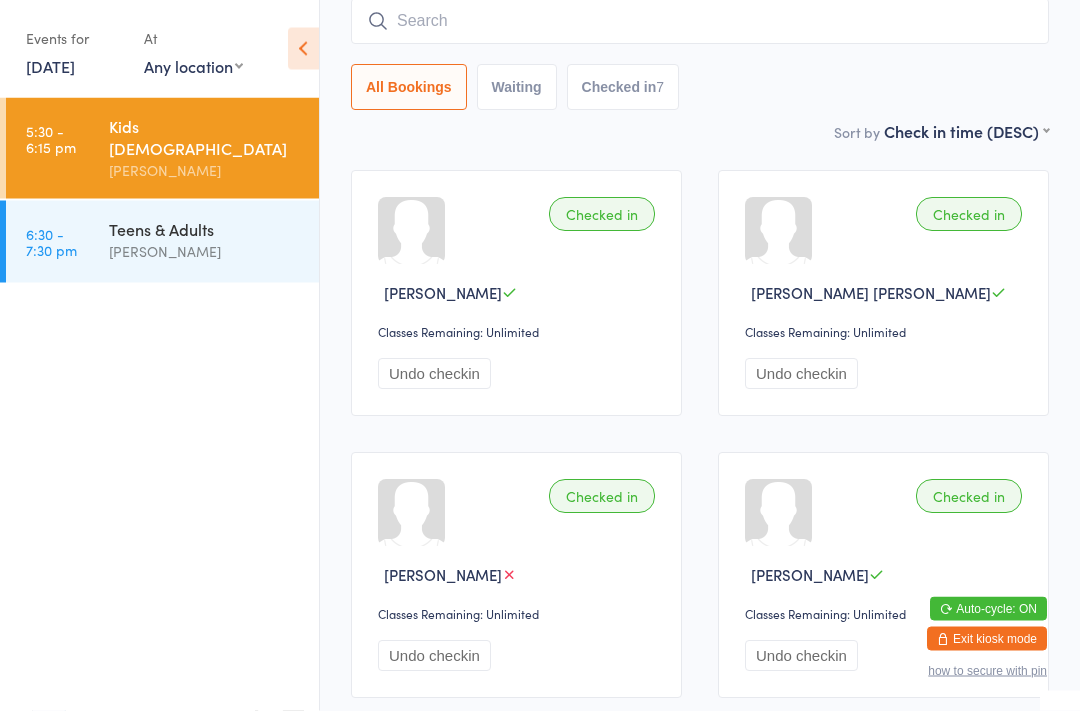 scroll, scrollTop: 161, scrollLeft: 0, axis: vertical 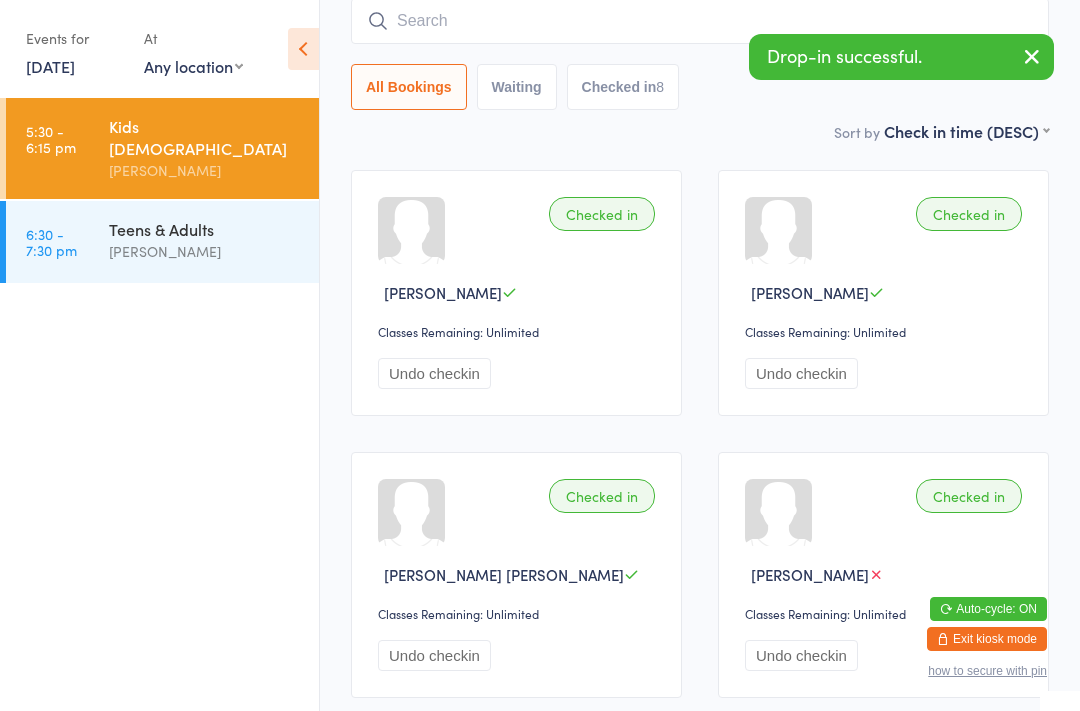 click at bounding box center (700, 21) 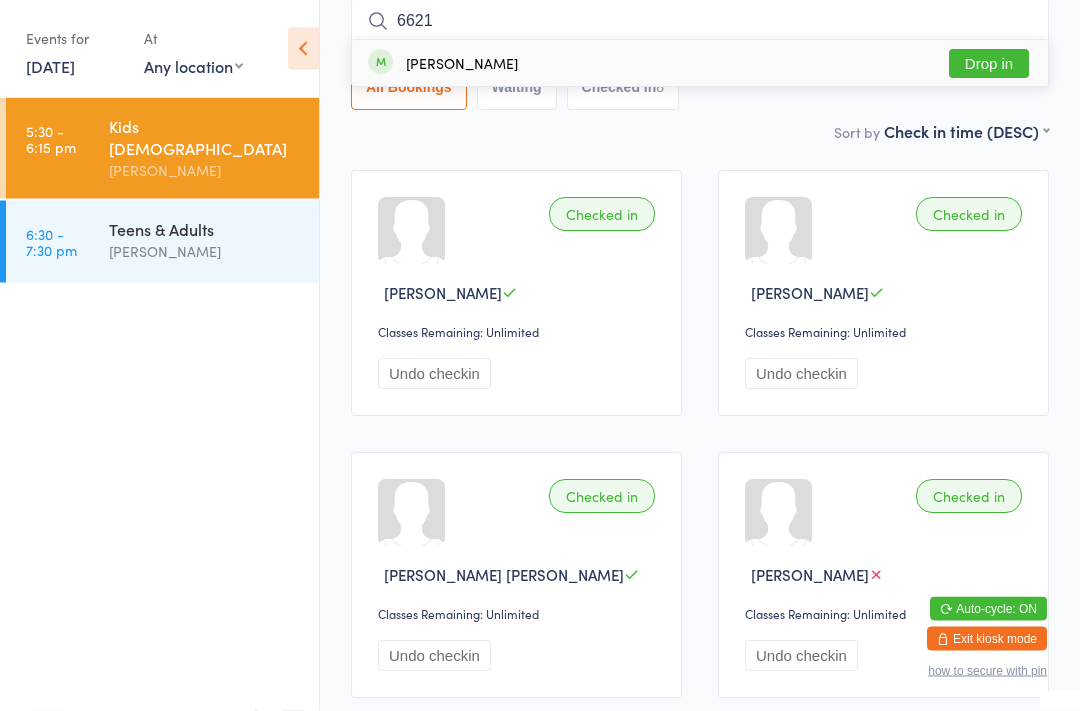 type on "6621" 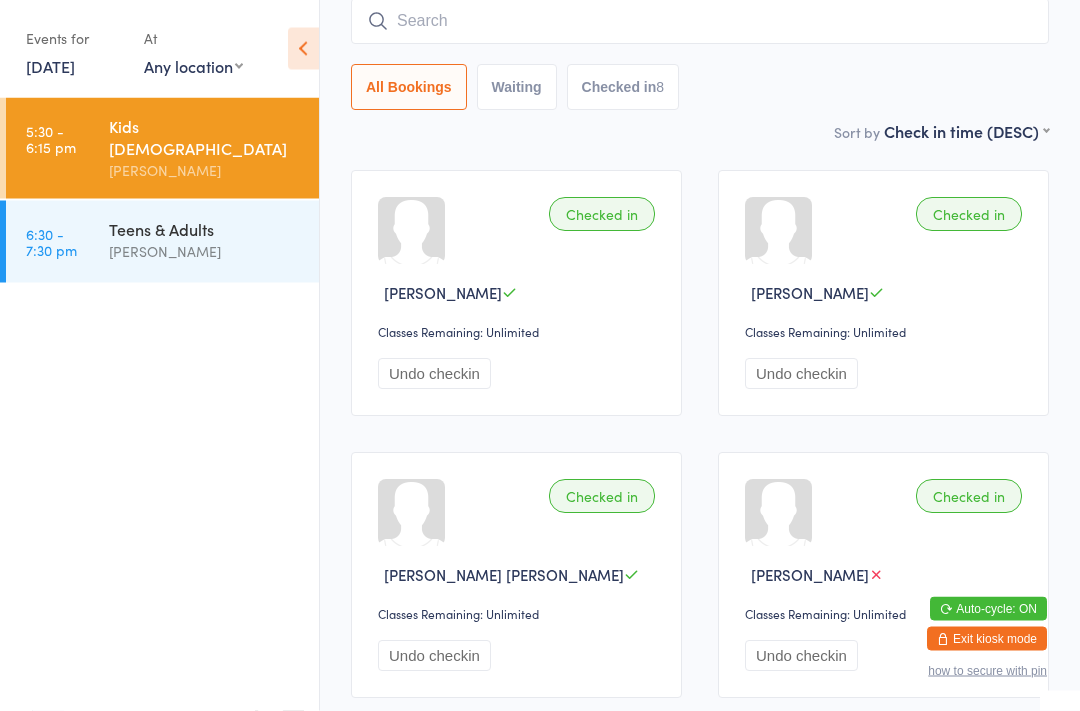 scroll, scrollTop: 161, scrollLeft: 0, axis: vertical 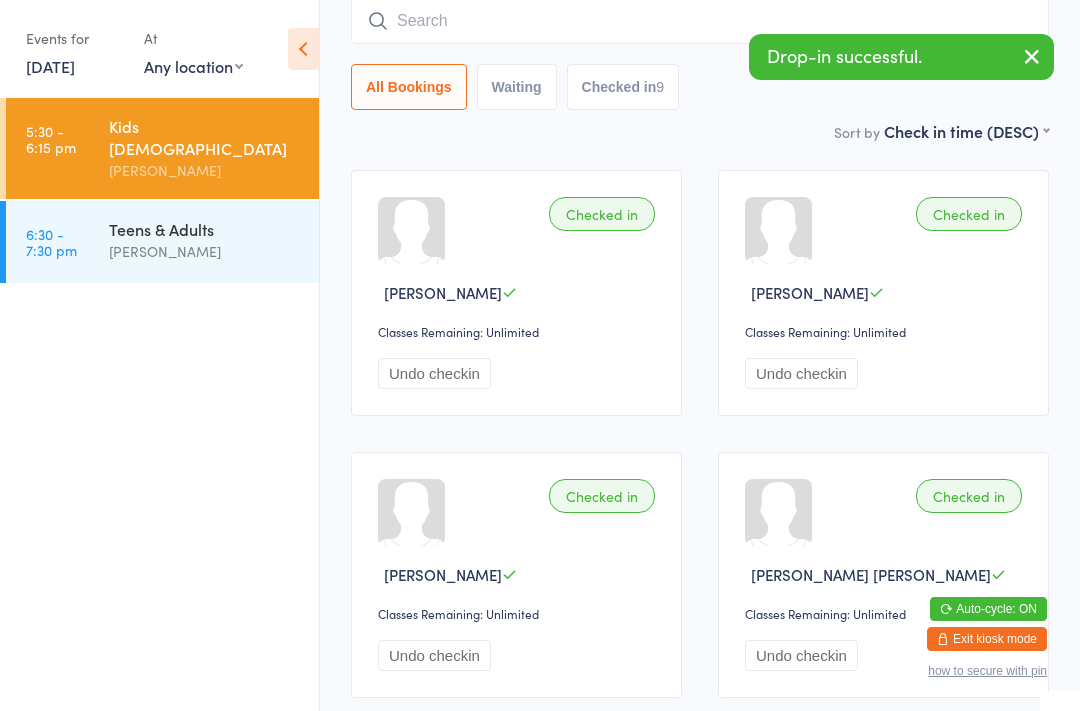 click at bounding box center (700, 21) 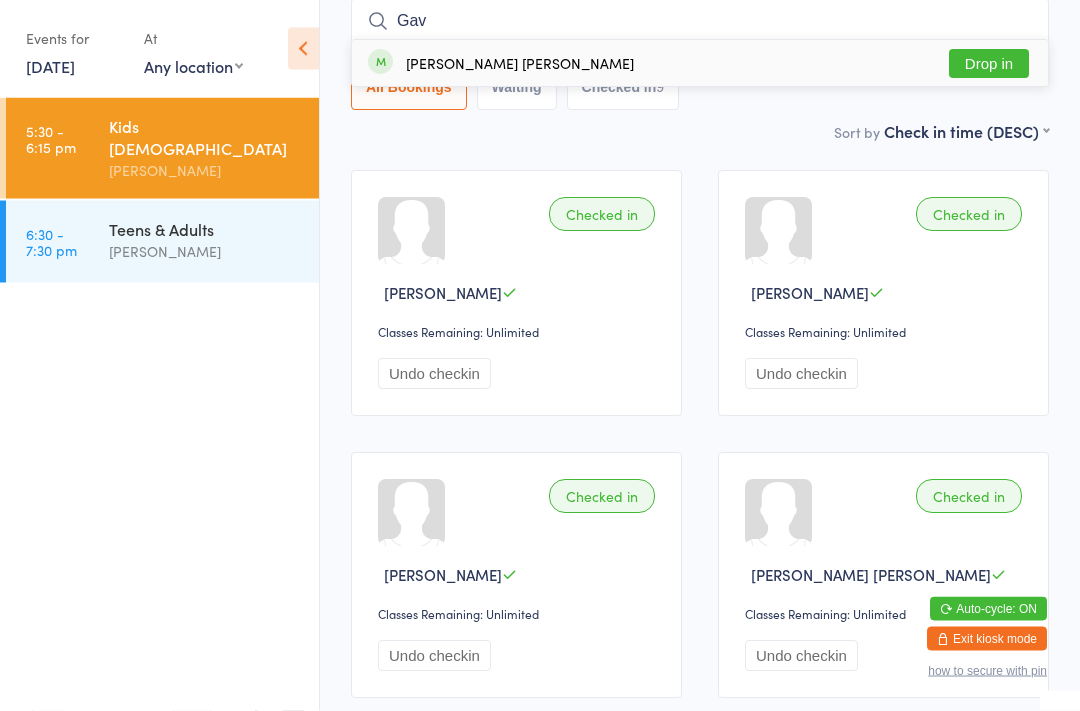 type on "Gav" 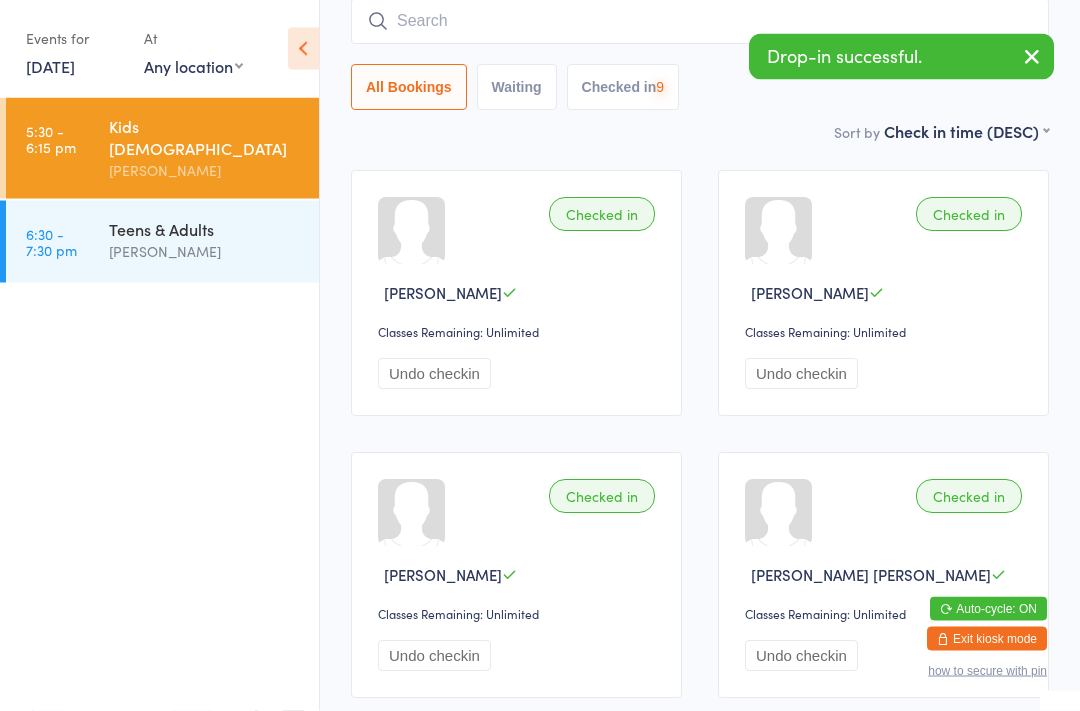 scroll, scrollTop: 161, scrollLeft: 0, axis: vertical 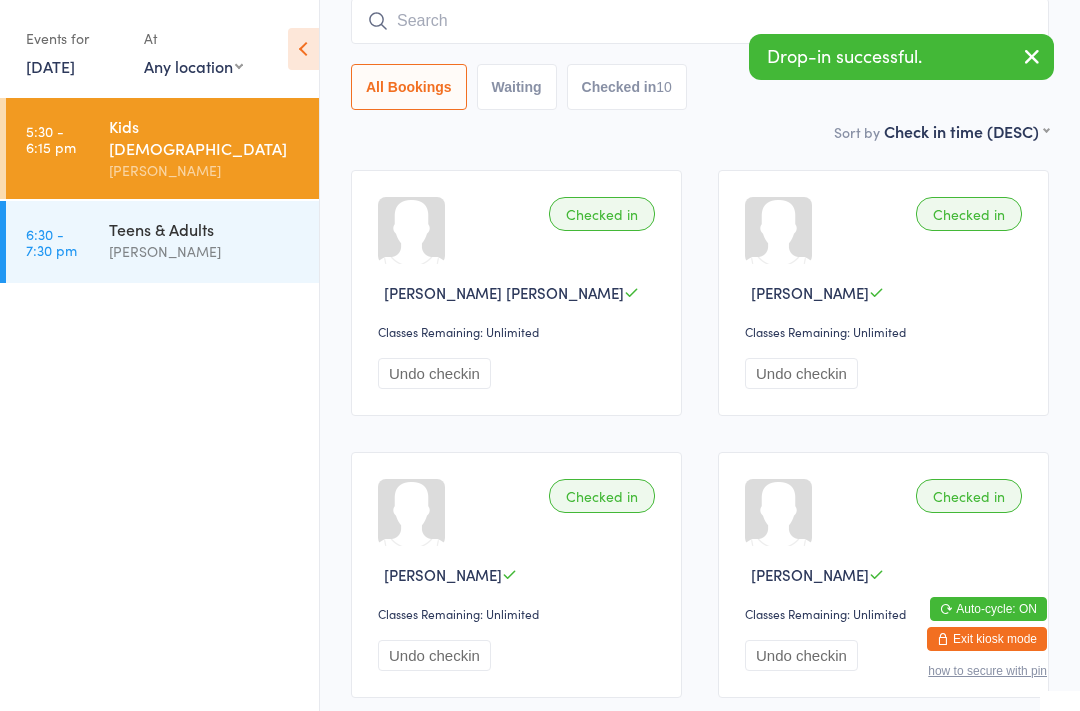 click at bounding box center [700, 21] 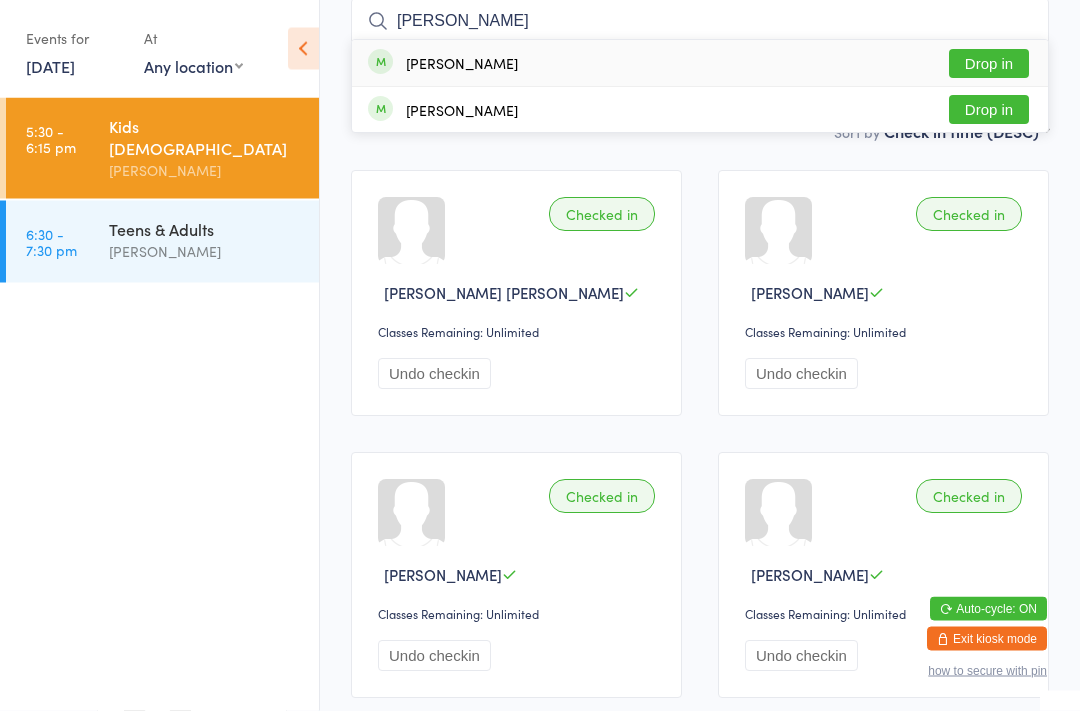 type on "Brock" 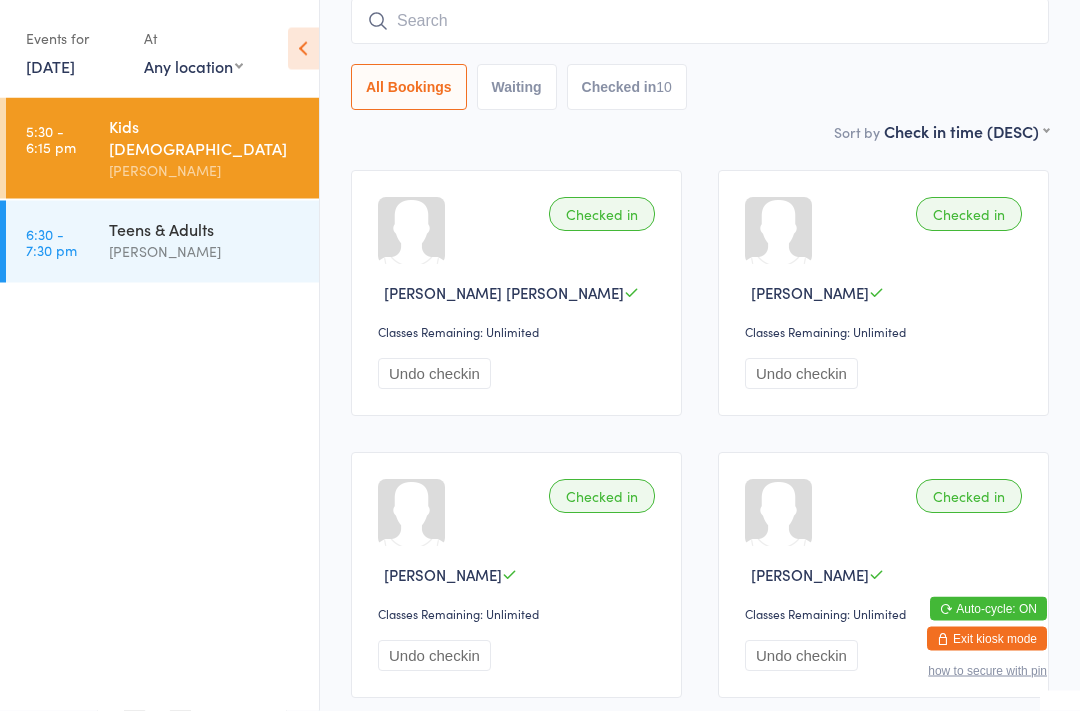 scroll, scrollTop: 161, scrollLeft: 0, axis: vertical 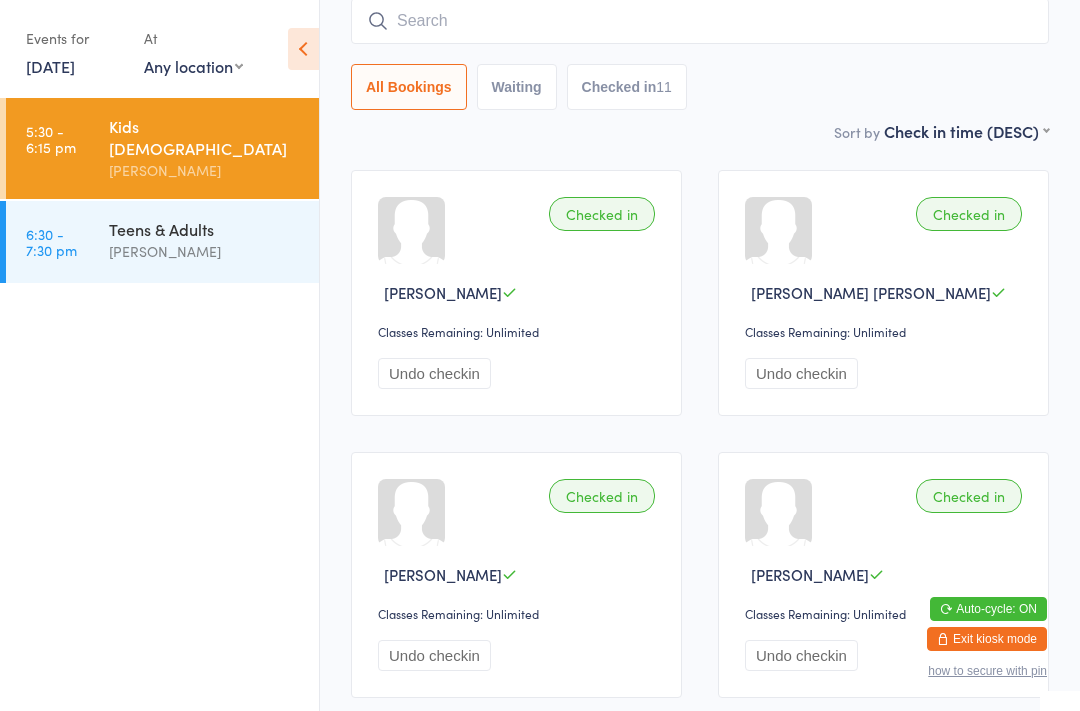 click at bounding box center [700, 21] 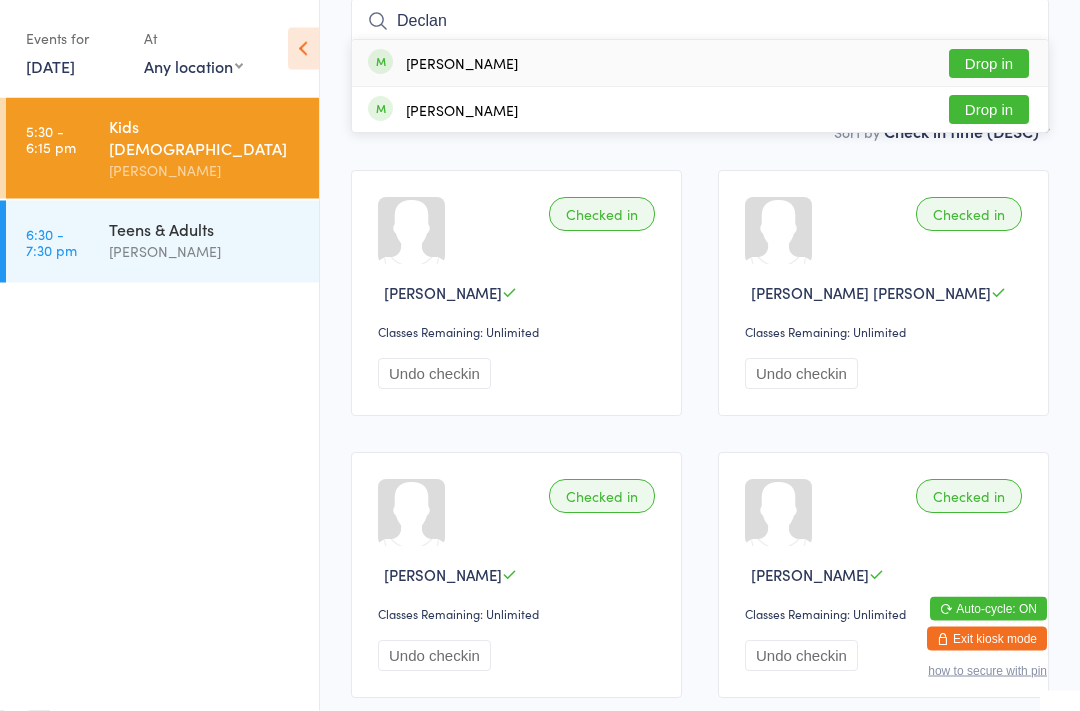 scroll, scrollTop: 135, scrollLeft: 0, axis: vertical 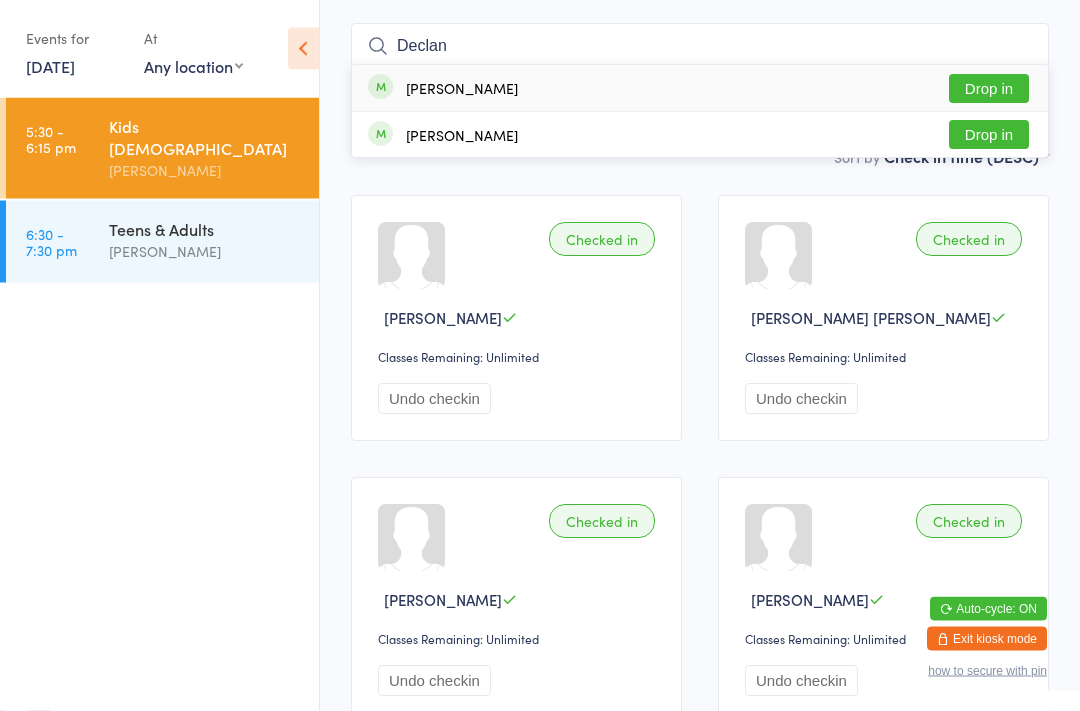 type on "Declan" 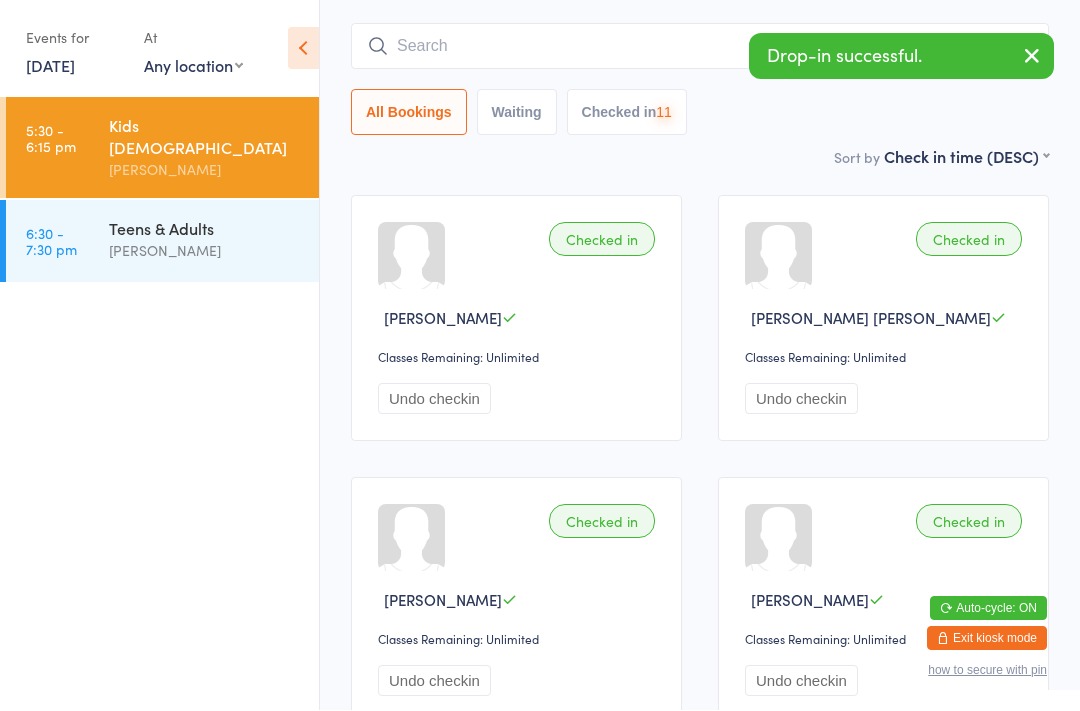 scroll, scrollTop: 136, scrollLeft: 0, axis: vertical 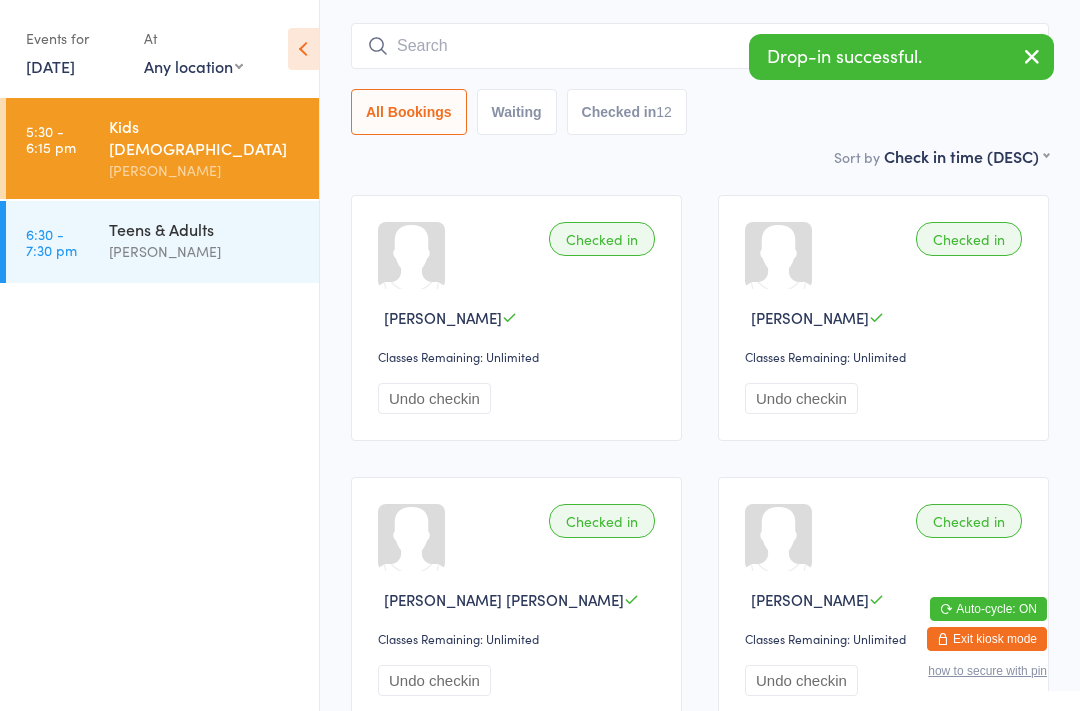 click at bounding box center (700, 46) 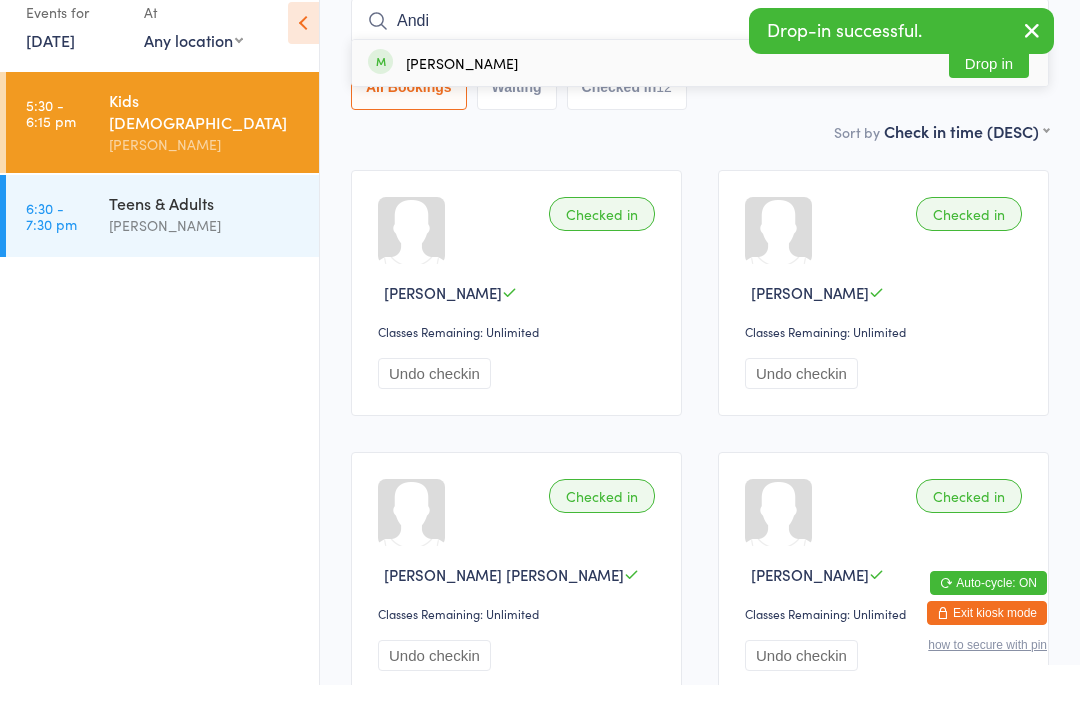 type on "Andi" 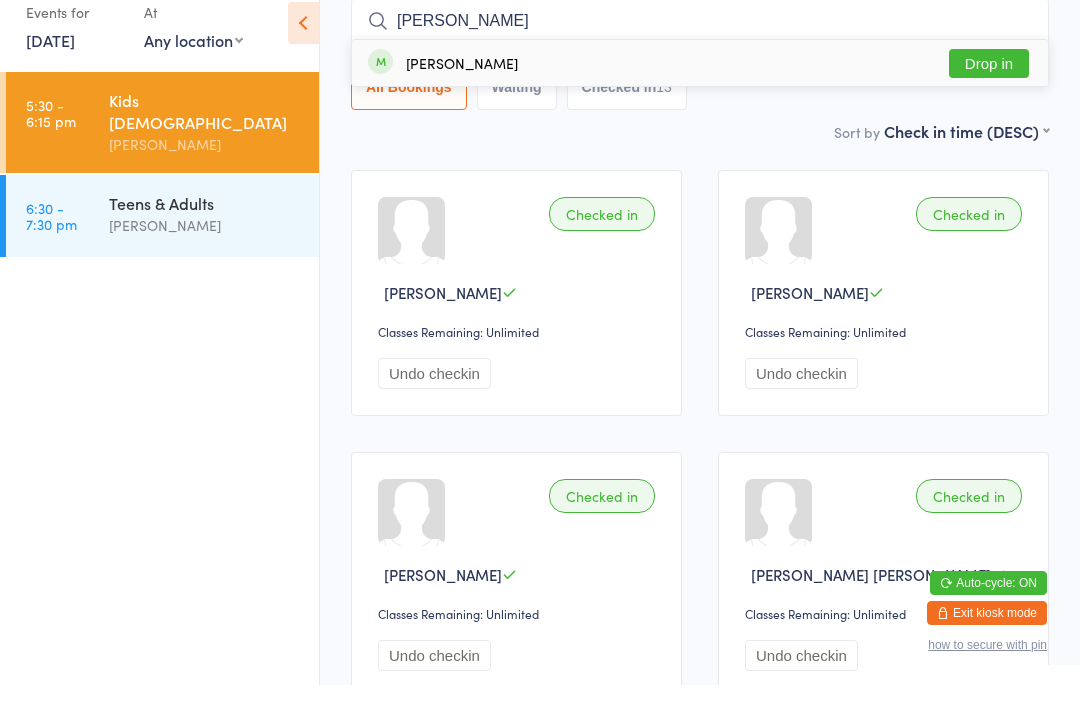 type on "kamil" 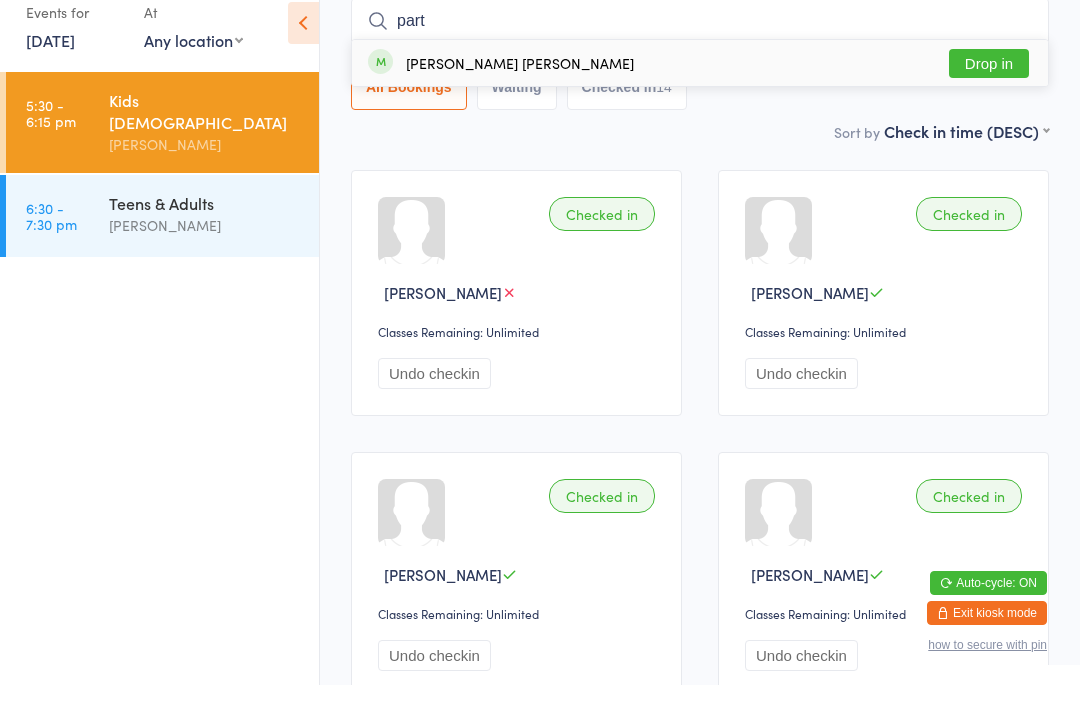 type on "part" 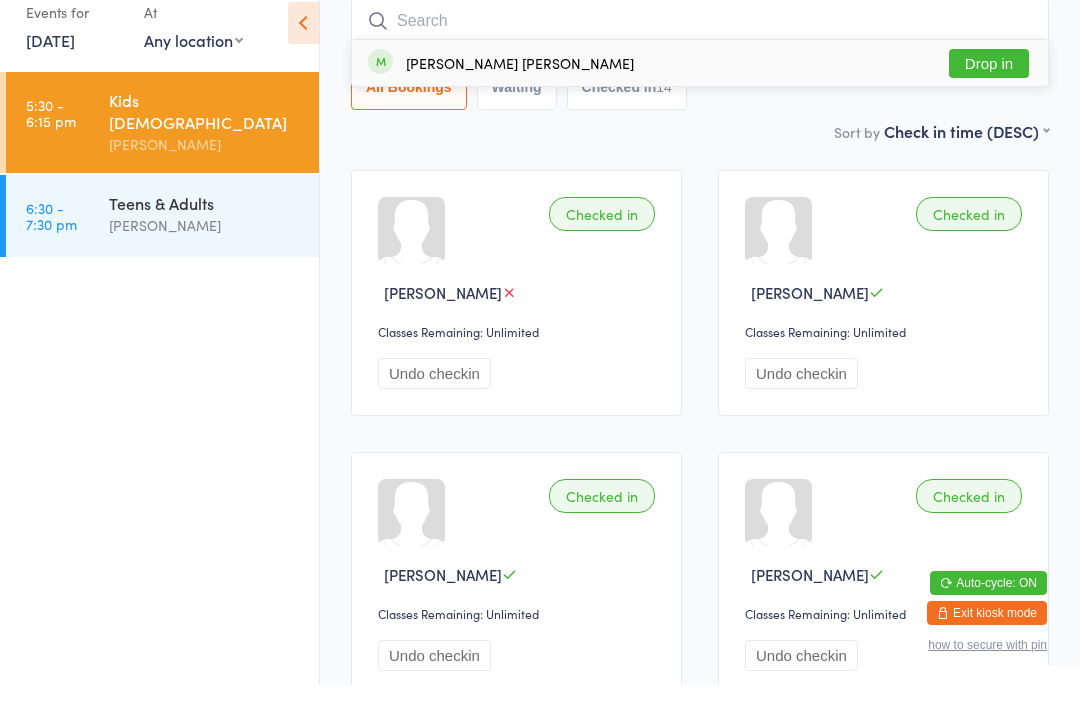 scroll, scrollTop: 161, scrollLeft: 0, axis: vertical 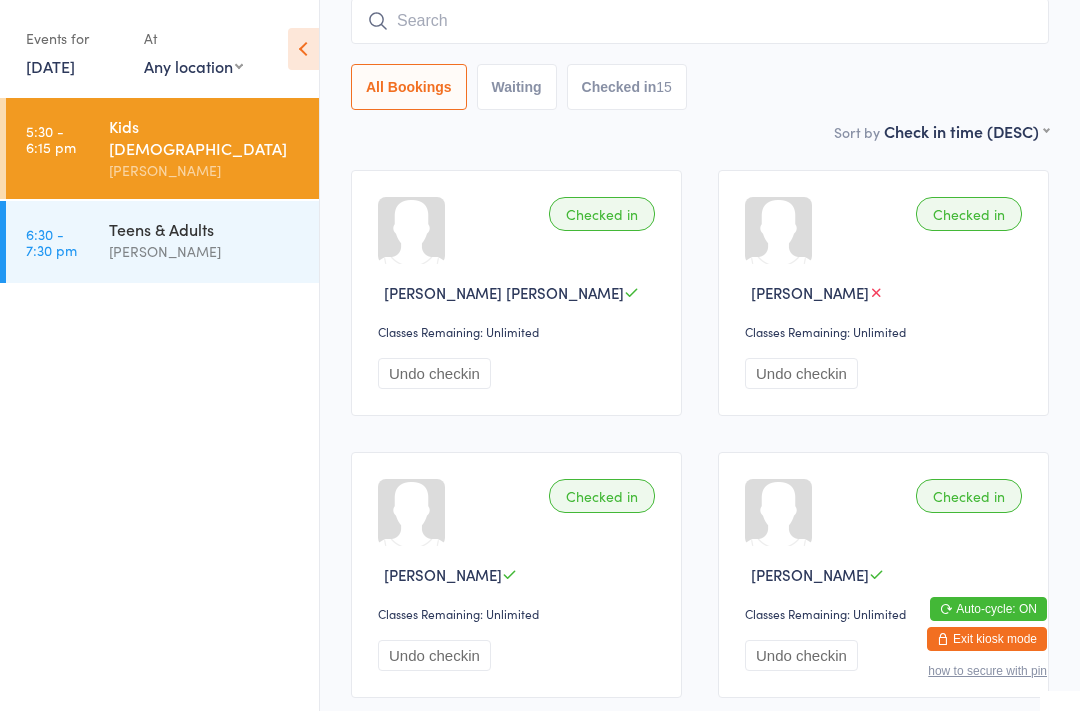 click at bounding box center (700, 21) 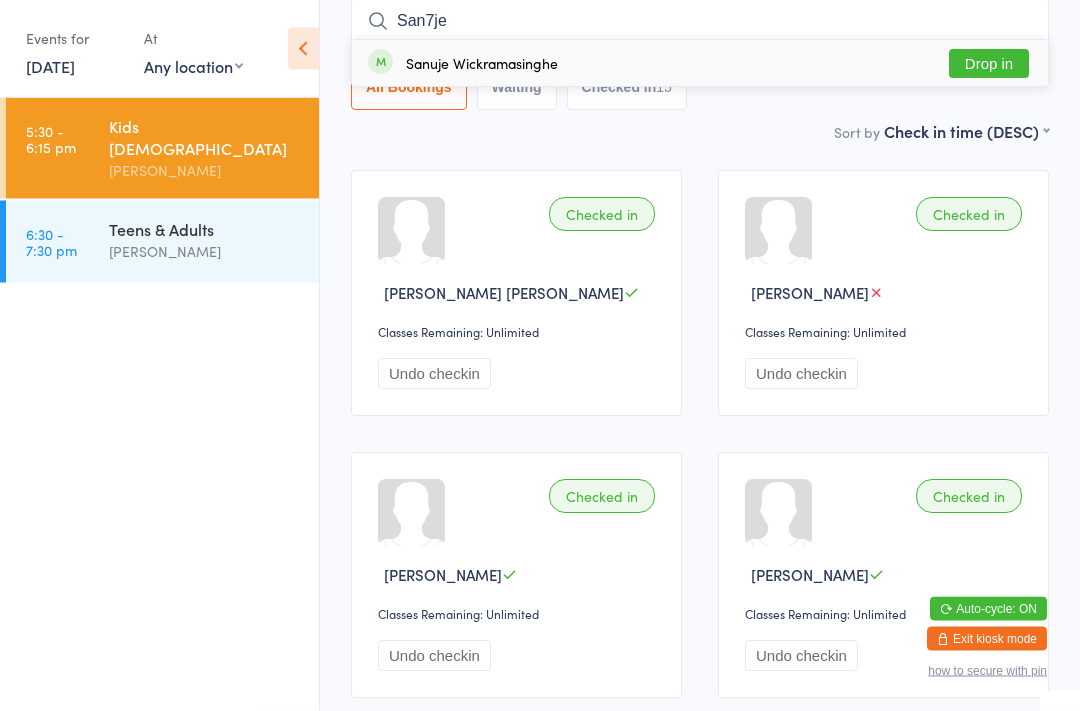 type on "San7je" 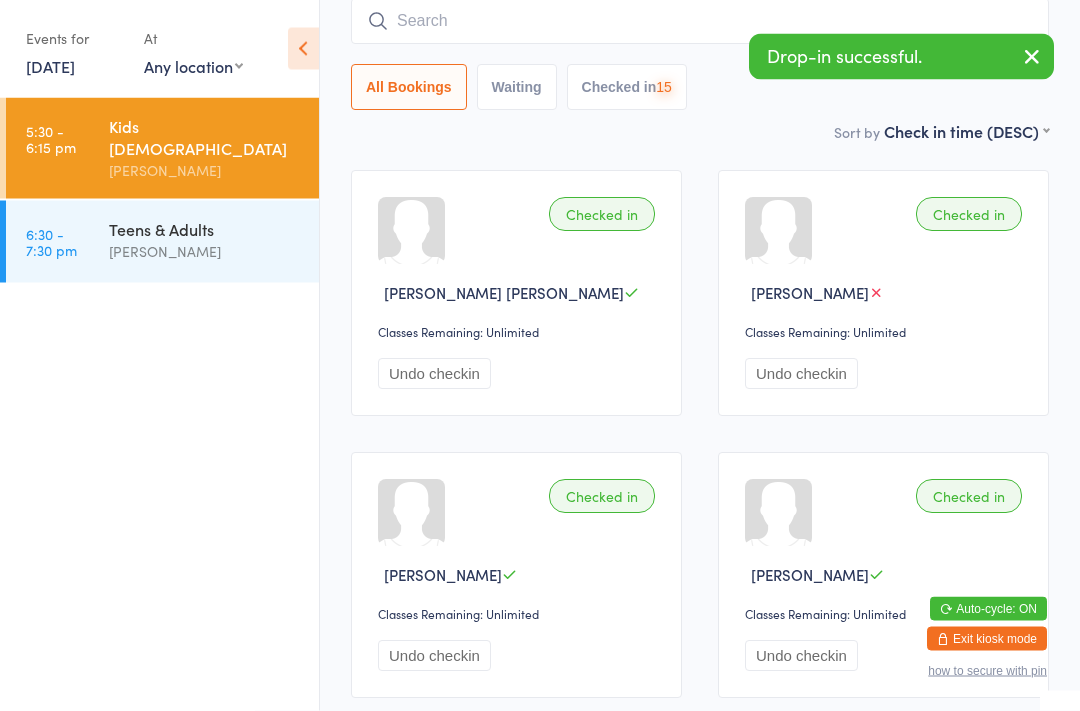 scroll, scrollTop: 161, scrollLeft: 0, axis: vertical 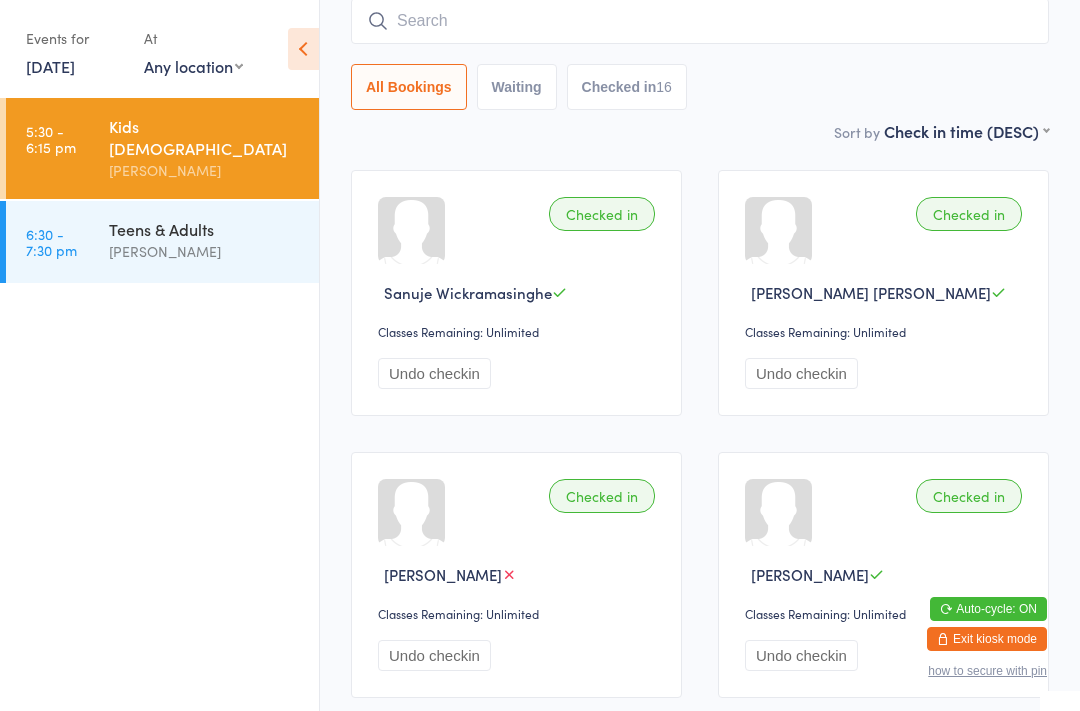 click at bounding box center (700, 21) 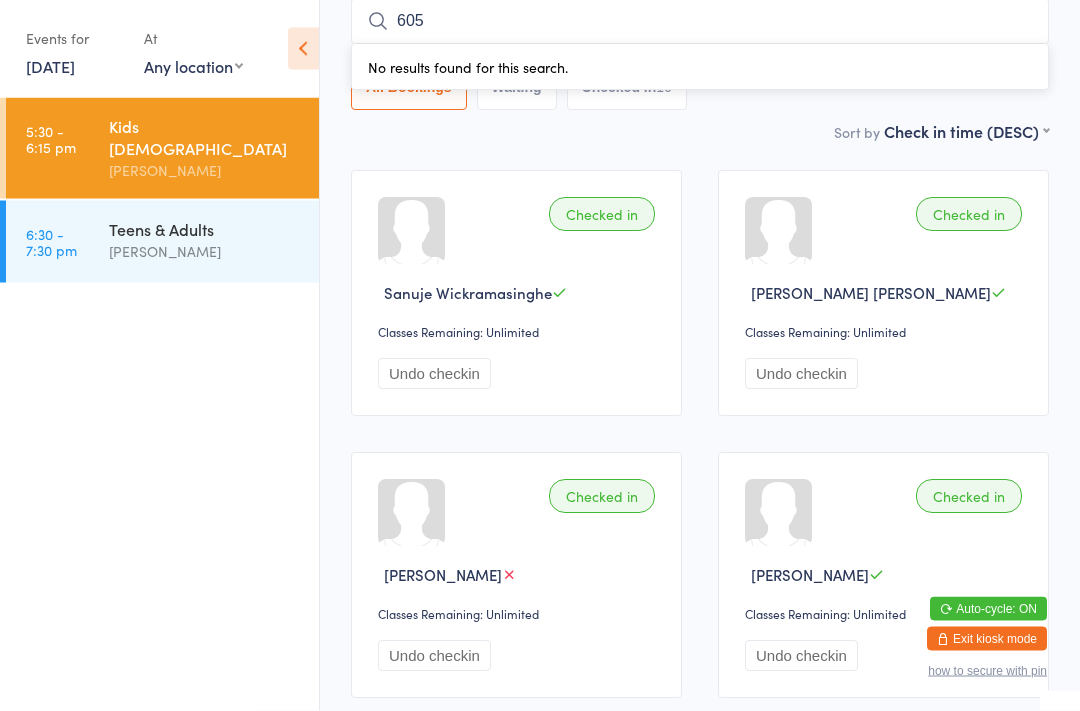 type on "6052" 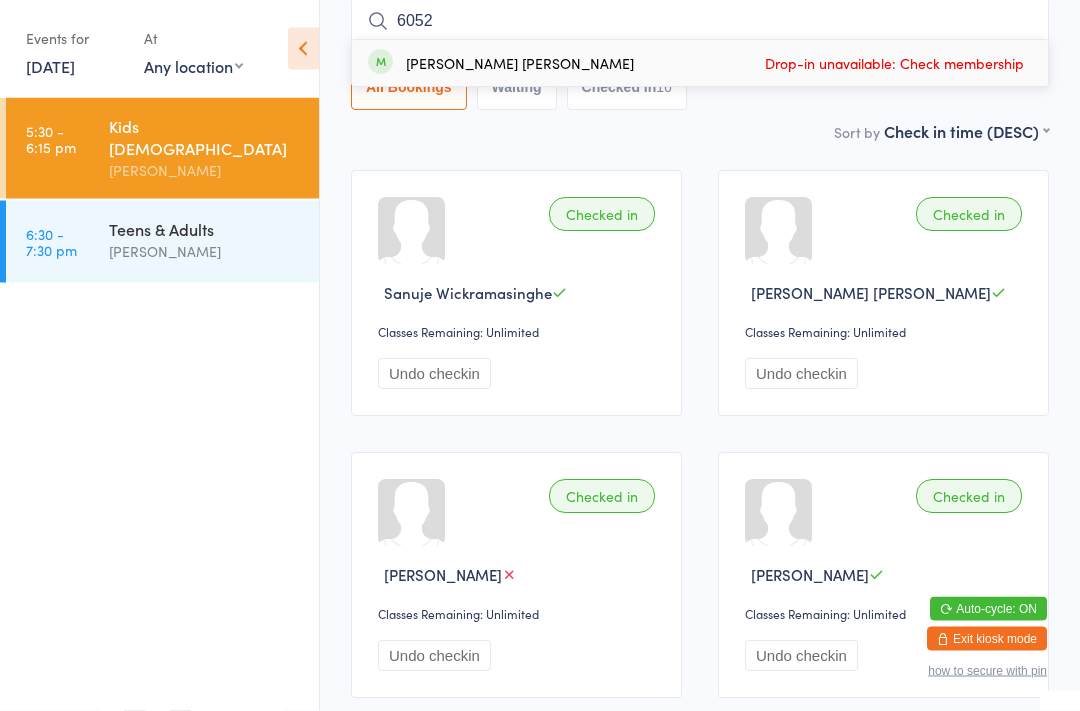 click on "[PERSON_NAME]" at bounding box center (205, 251) 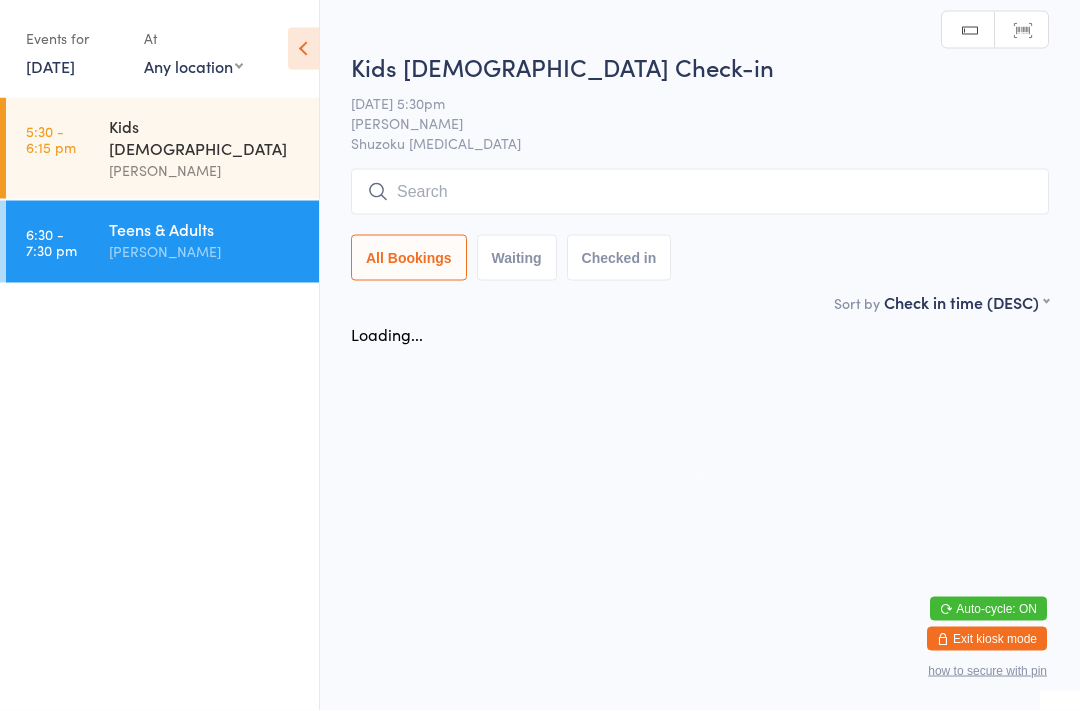 scroll, scrollTop: 0, scrollLeft: 0, axis: both 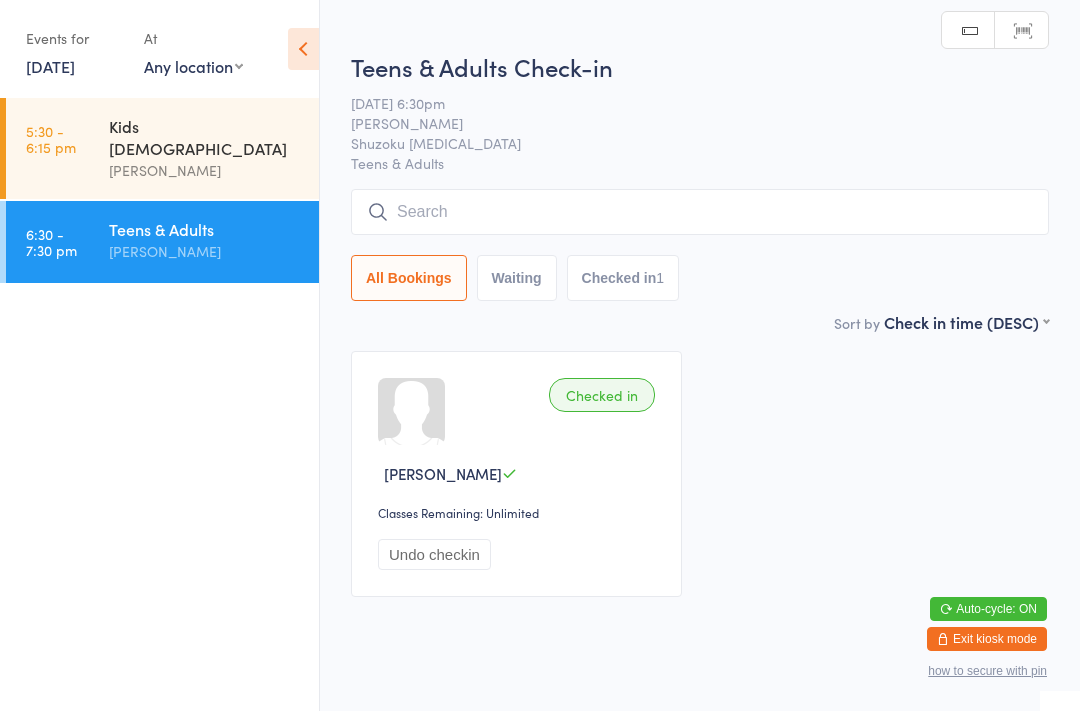 click at bounding box center [700, 212] 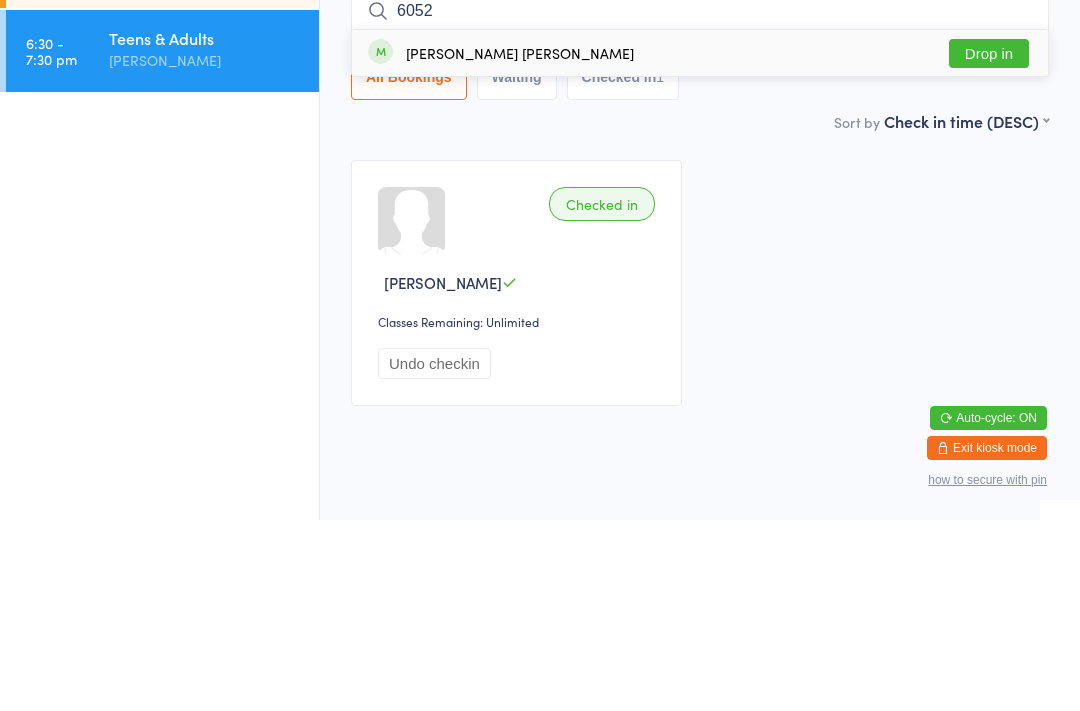 type on "6052" 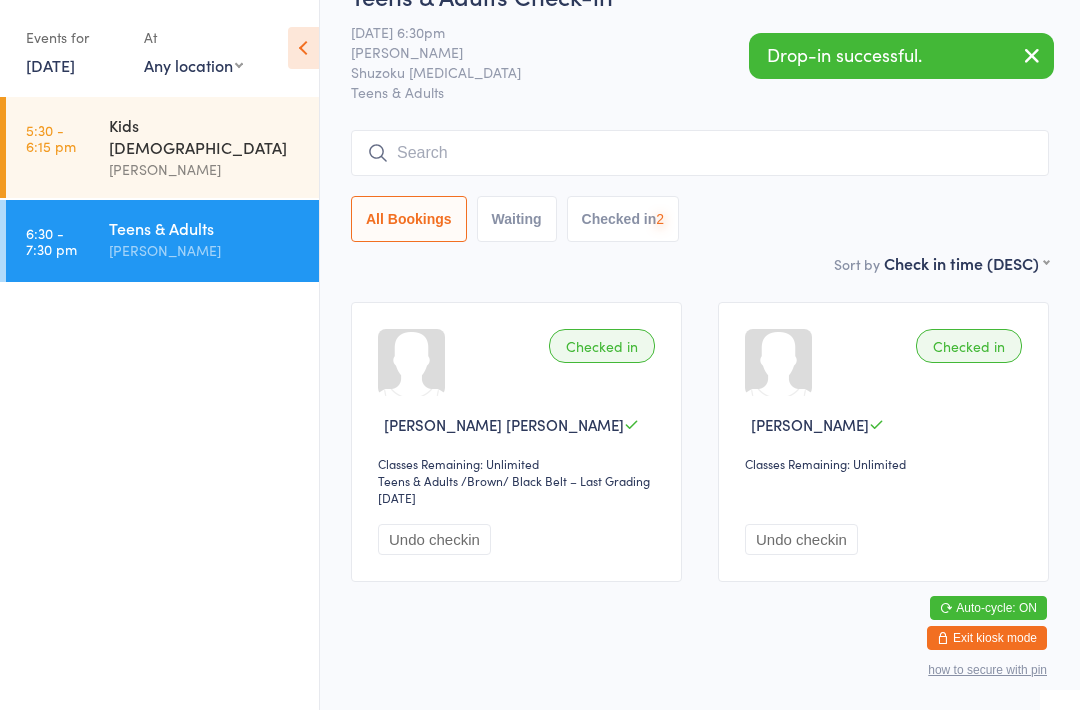 scroll, scrollTop: 49, scrollLeft: 0, axis: vertical 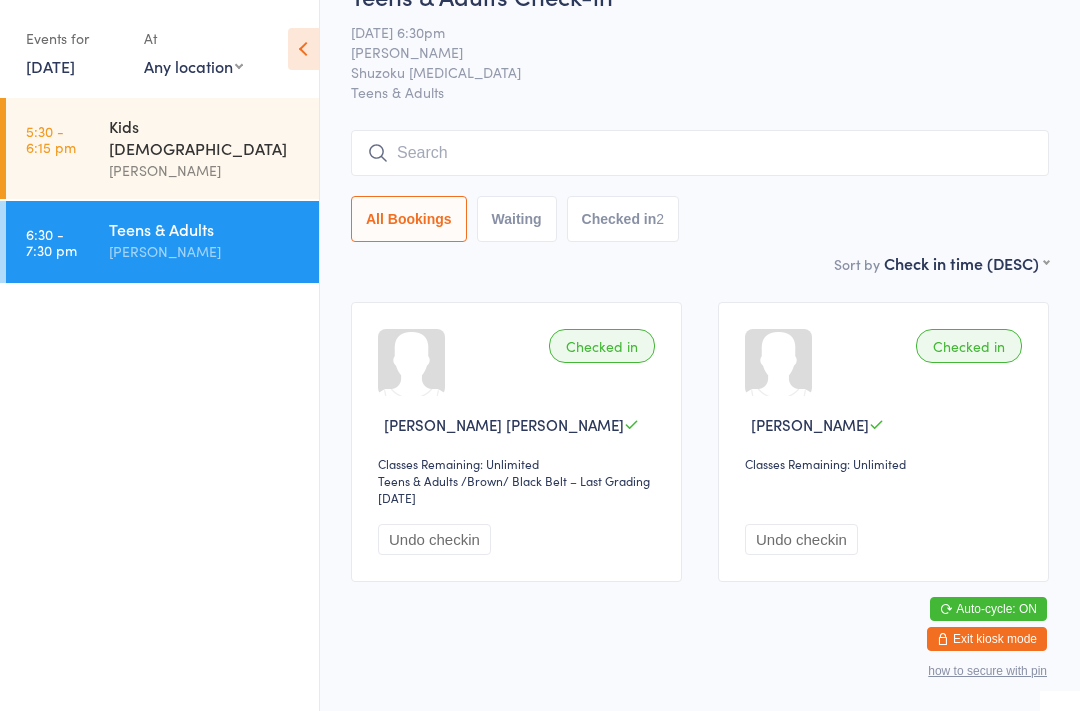click at bounding box center [700, 153] 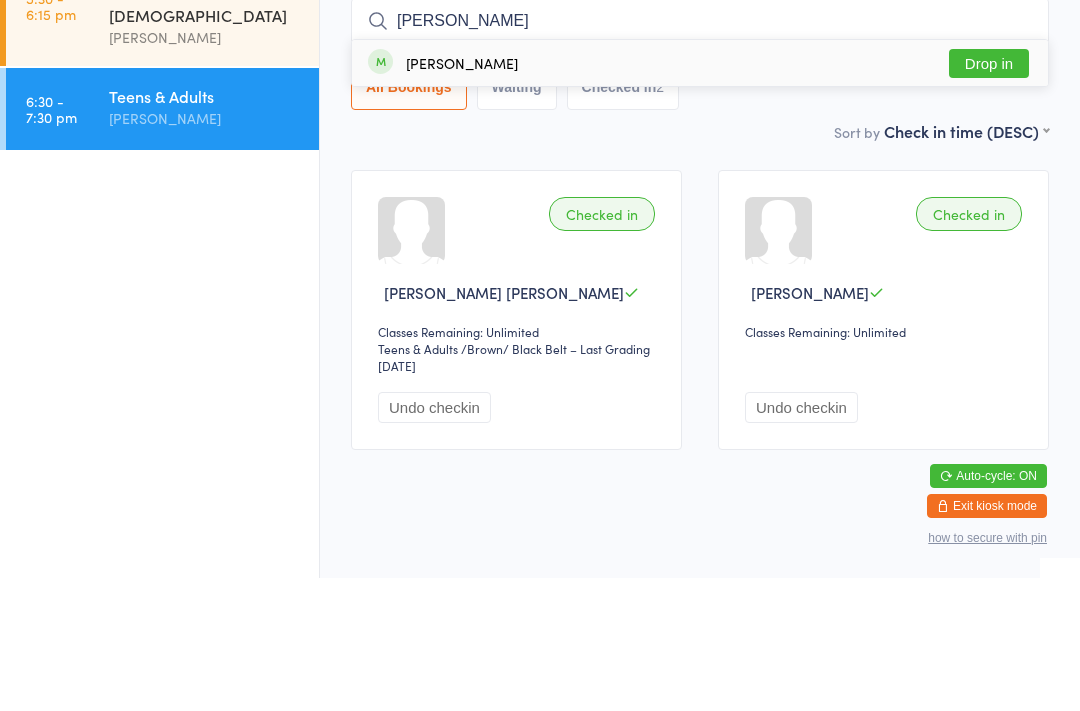 type on "Rita" 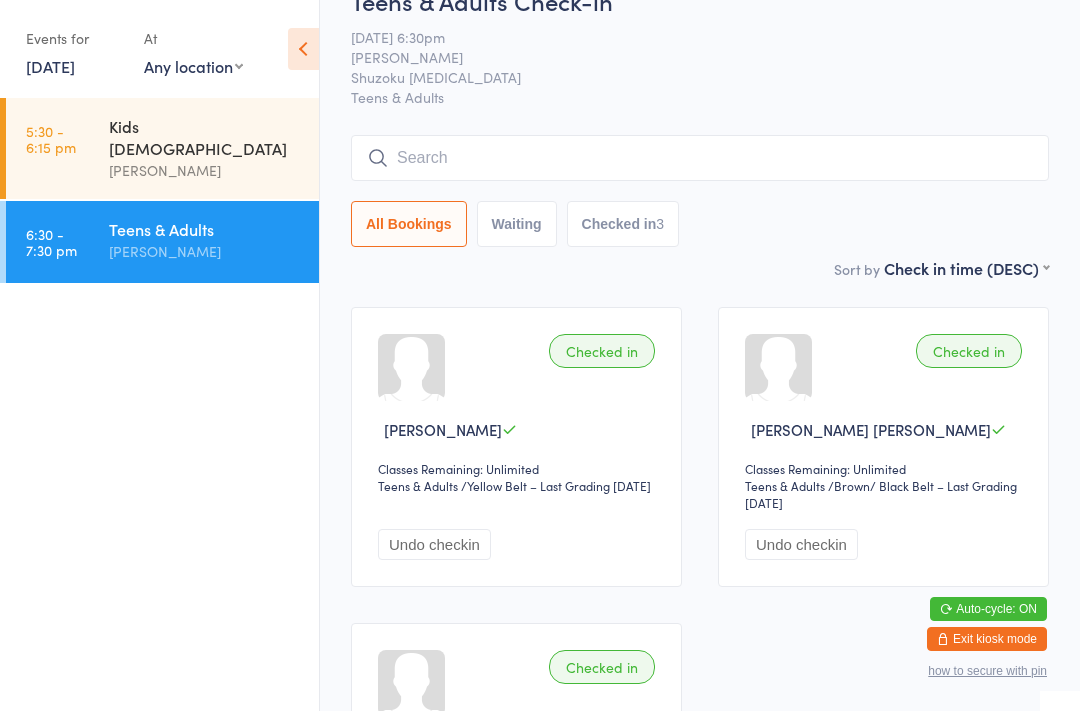 scroll, scrollTop: 32, scrollLeft: 0, axis: vertical 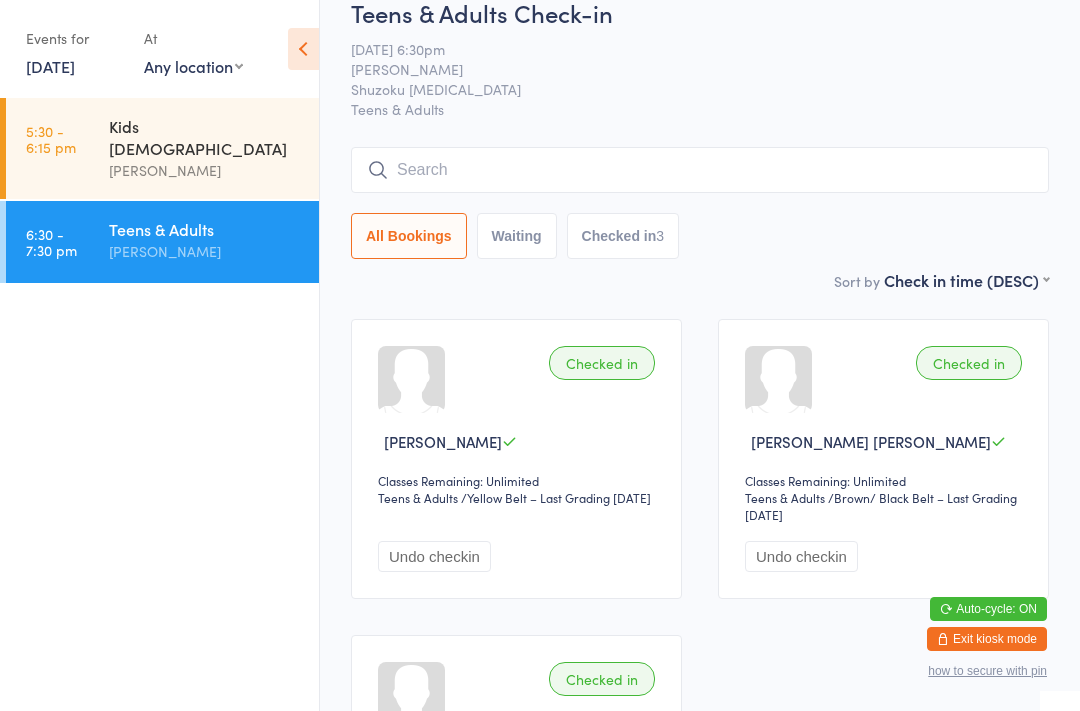 click on "[PERSON_NAME]" at bounding box center (205, 251) 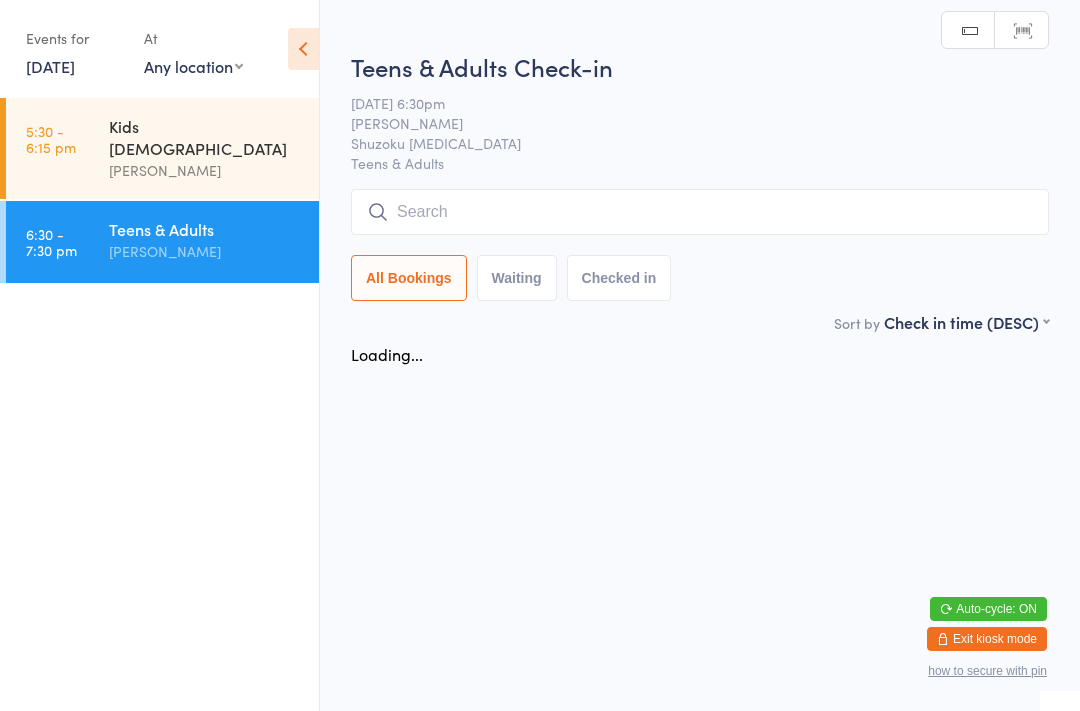 scroll, scrollTop: 0, scrollLeft: 0, axis: both 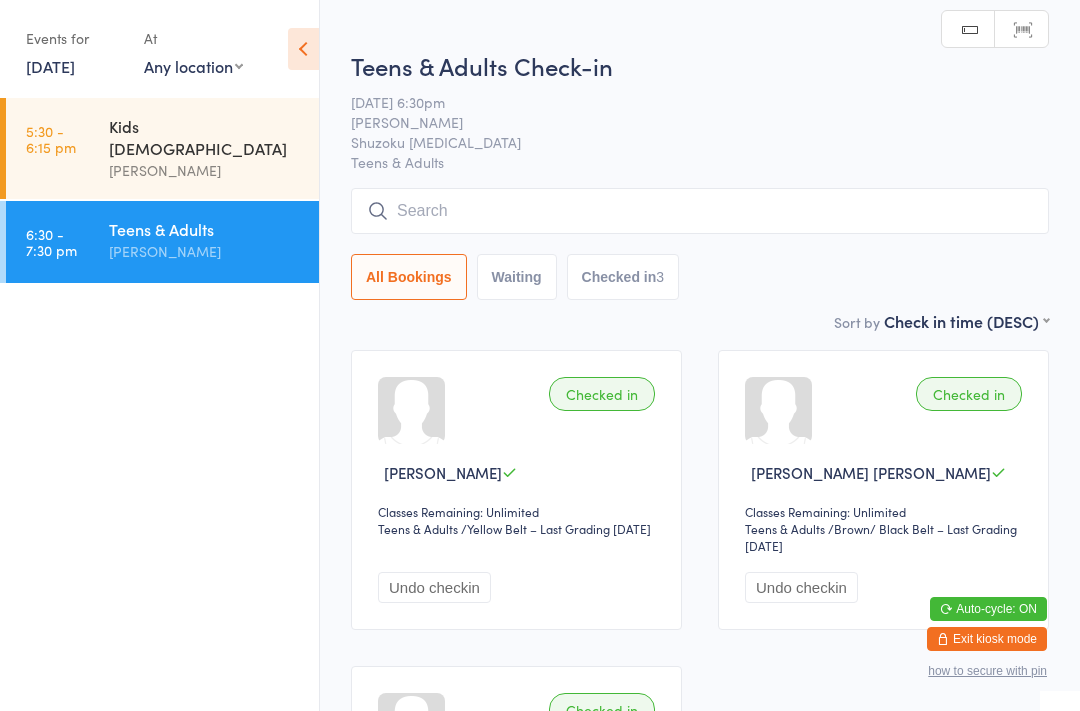 click at bounding box center [700, 211] 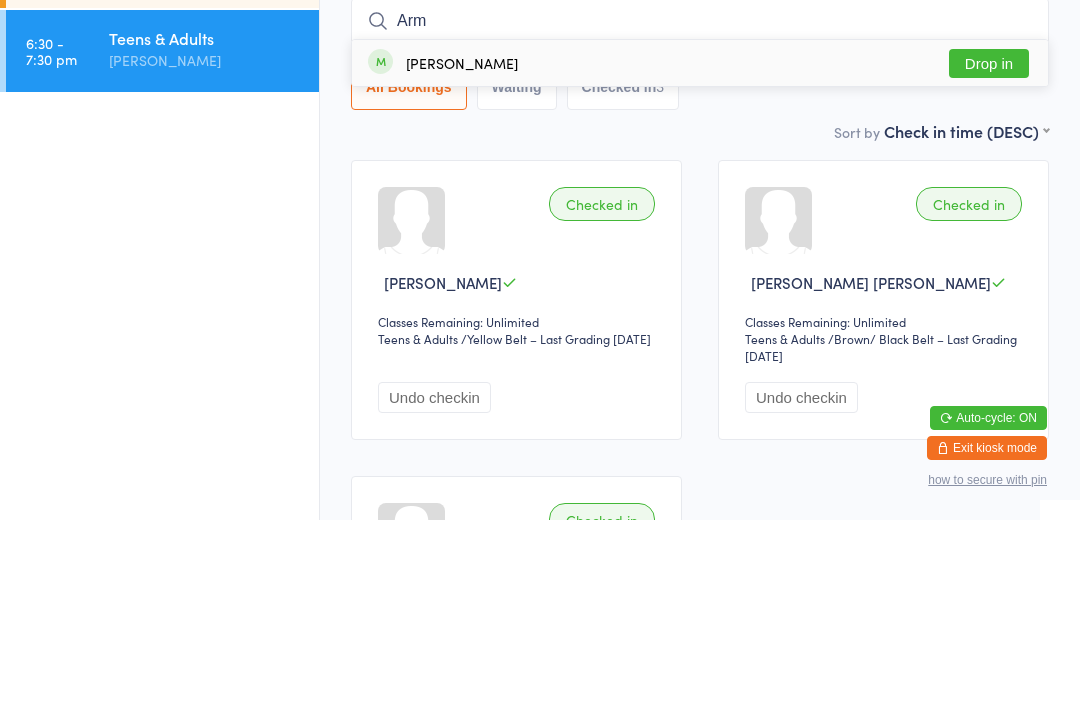type on "Arm" 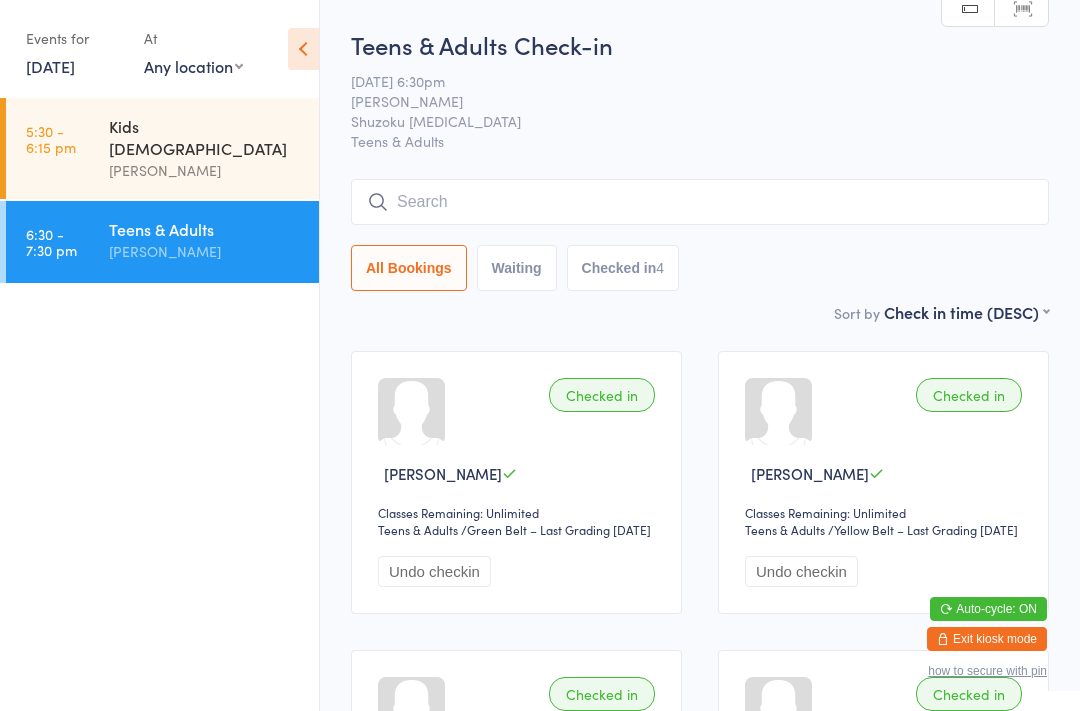 click at bounding box center [700, 202] 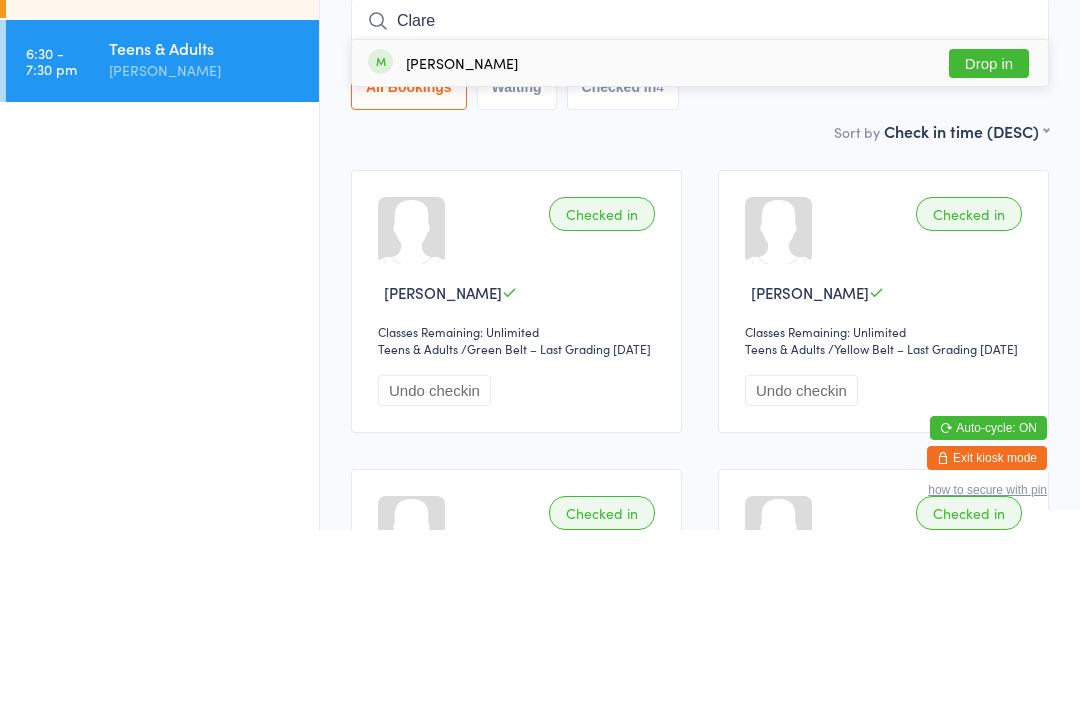 type on "Clare" 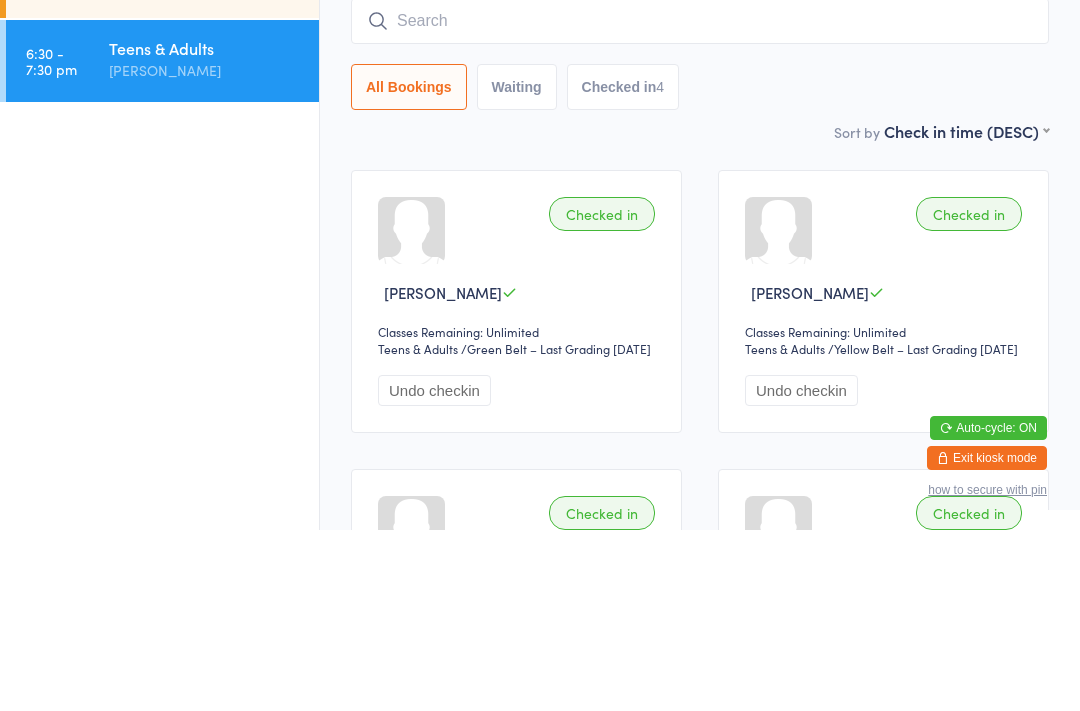 scroll, scrollTop: 181, scrollLeft: 0, axis: vertical 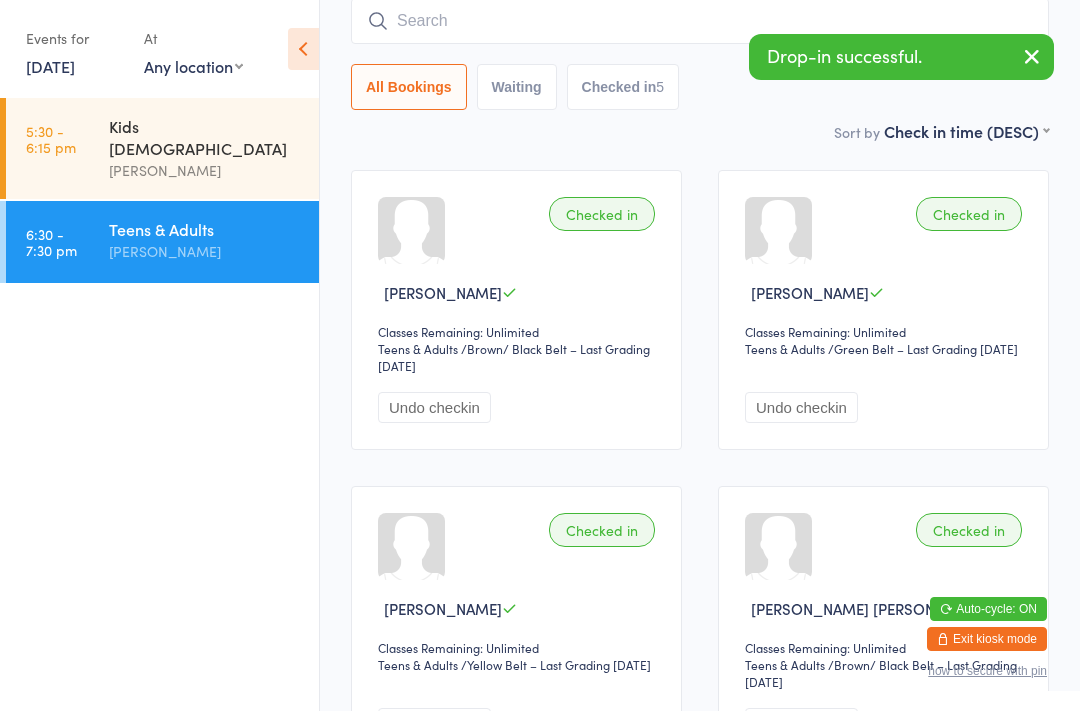 click at bounding box center [700, 21] 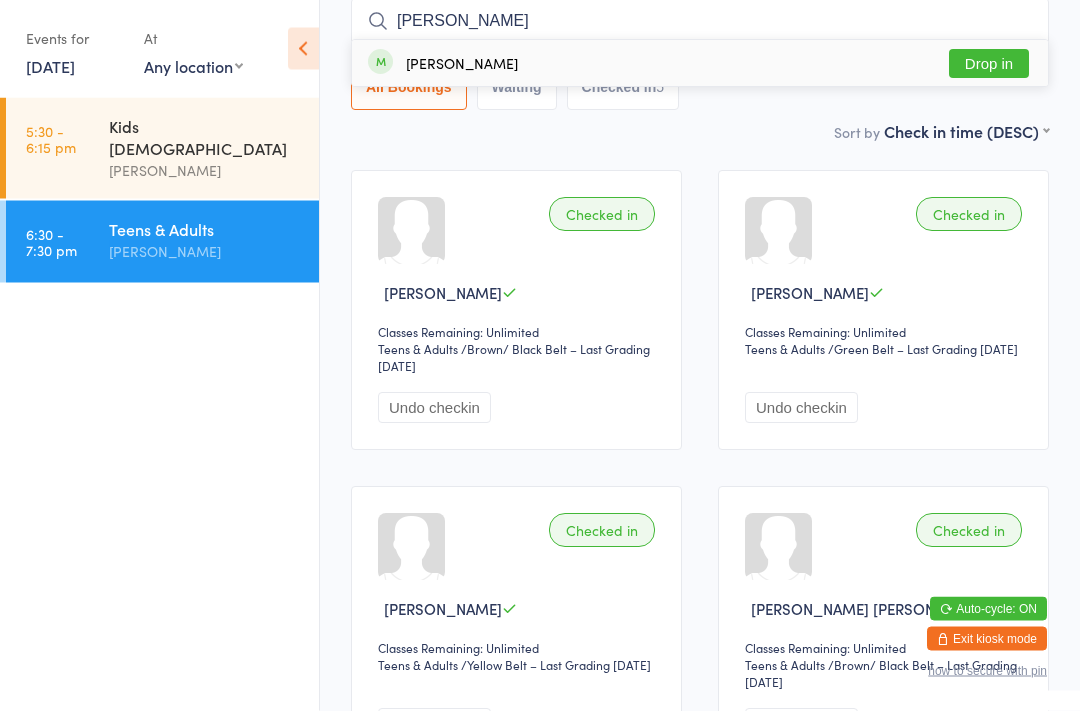 type on "Matt" 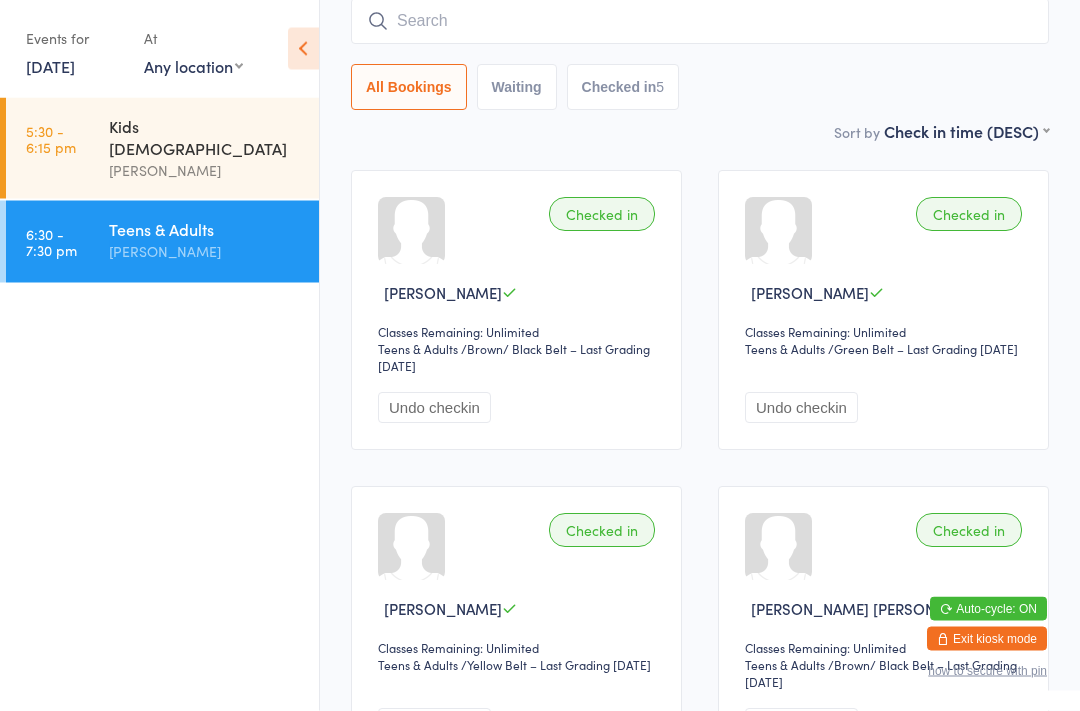 scroll, scrollTop: 181, scrollLeft: 0, axis: vertical 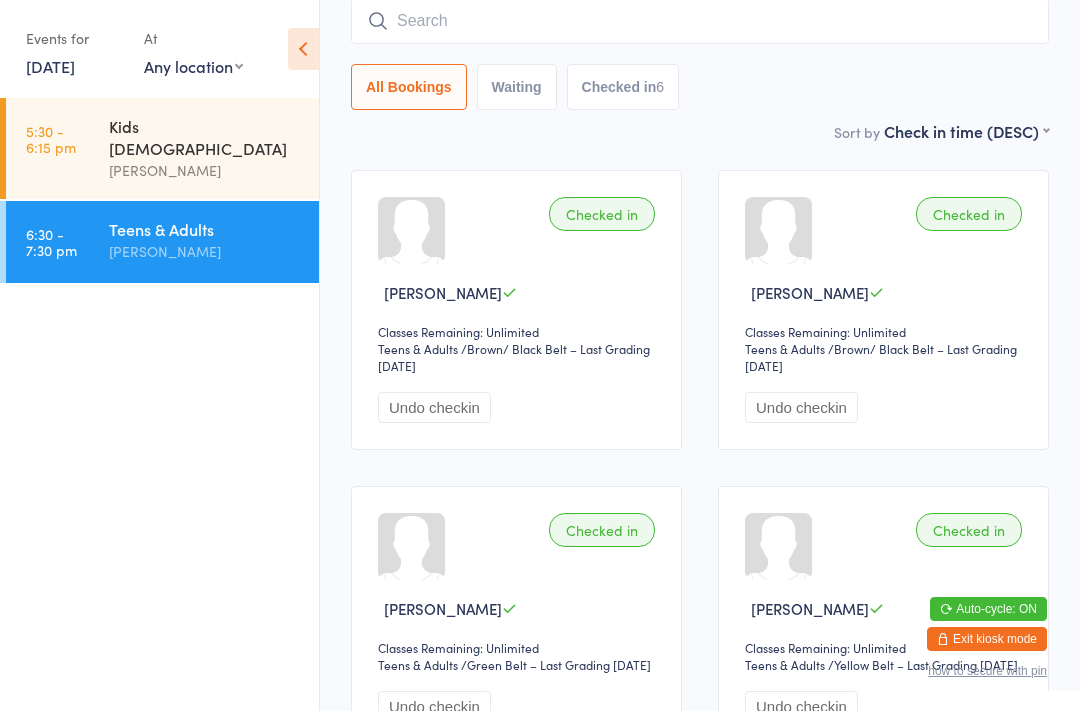click at bounding box center (700, 21) 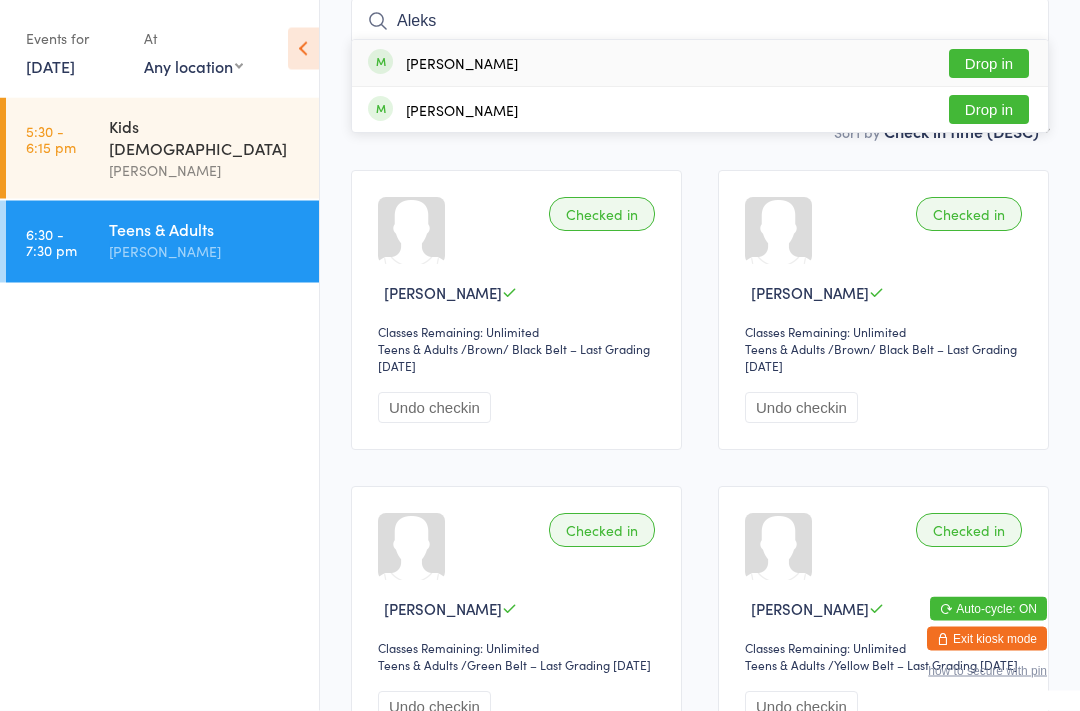 type on "Aleks" 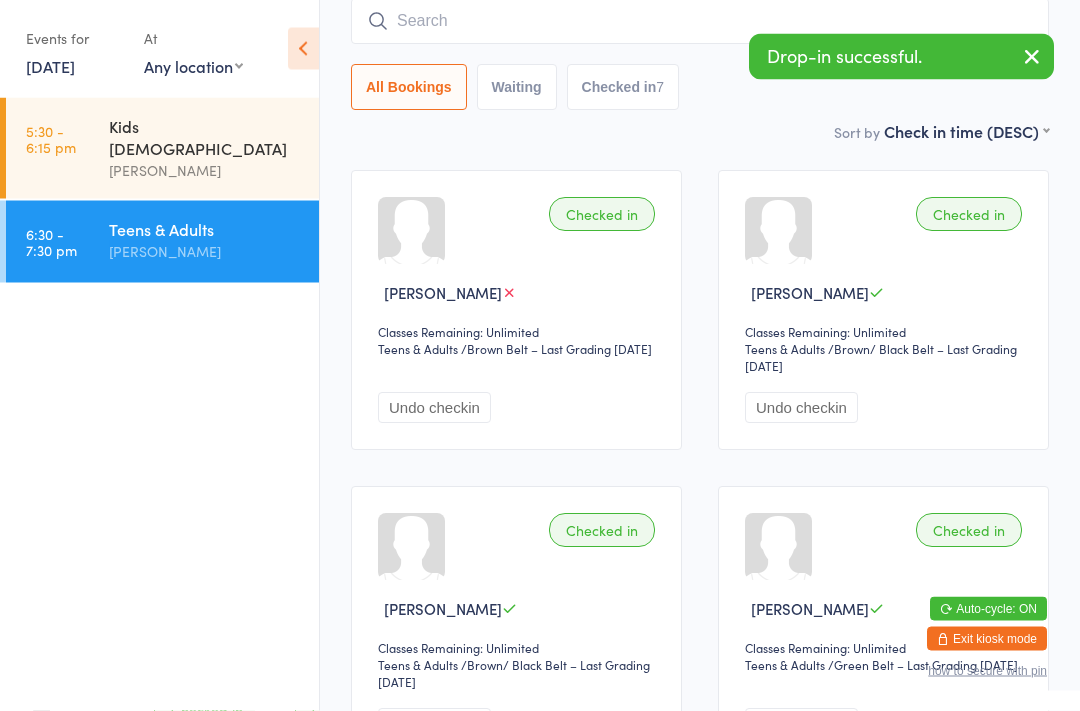 scroll, scrollTop: 181, scrollLeft: 0, axis: vertical 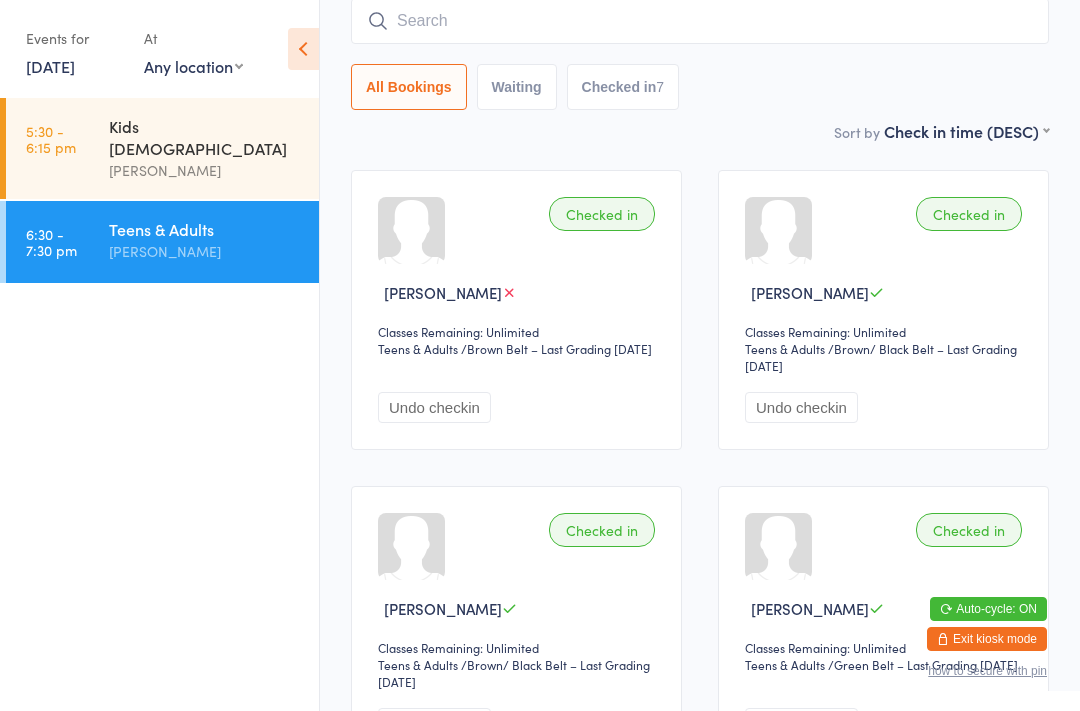 click on "6:30 - 7:30 pm Teens & Adults Narelle McMahon" at bounding box center [162, 242] 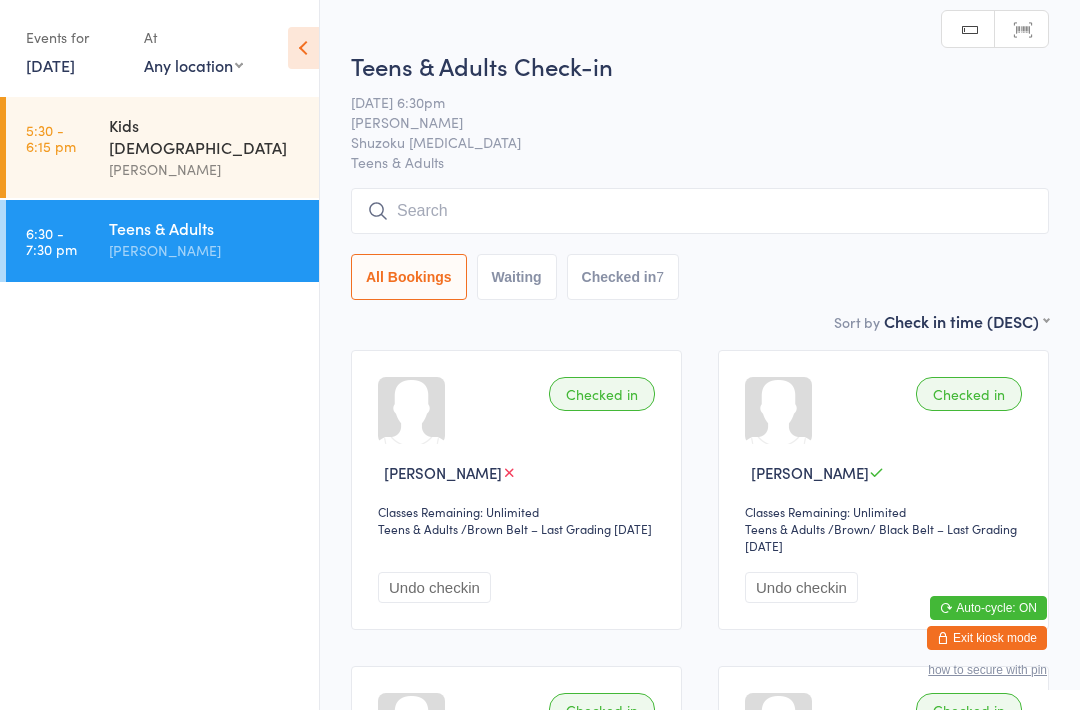 scroll, scrollTop: 1, scrollLeft: 0, axis: vertical 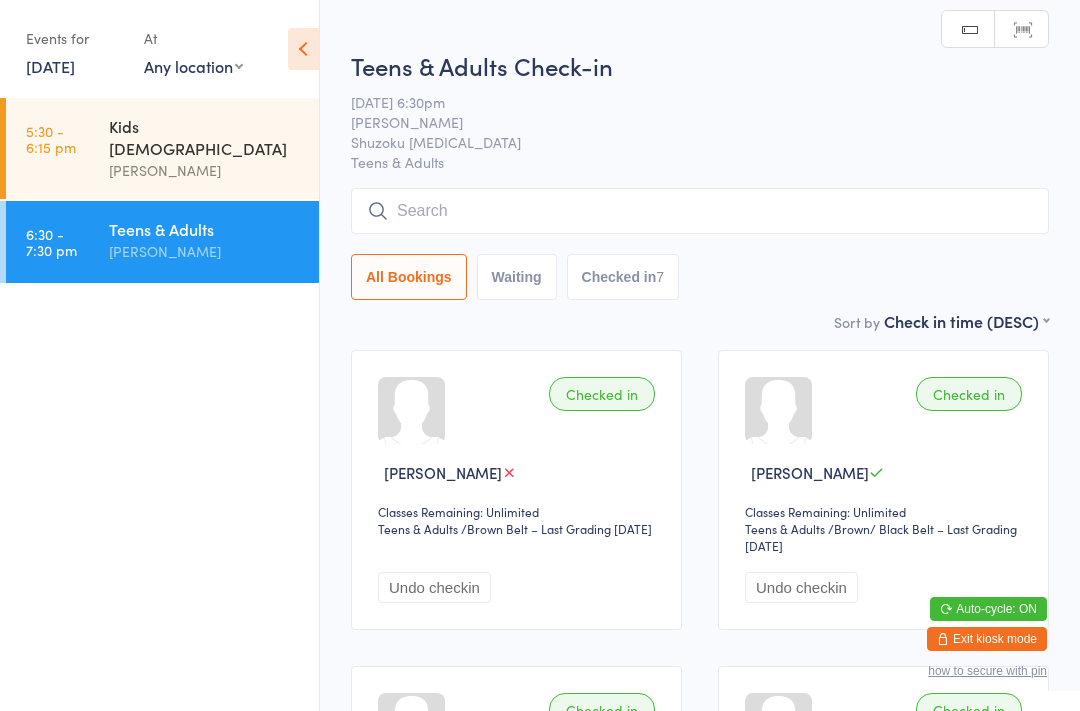 click at bounding box center (700, 211) 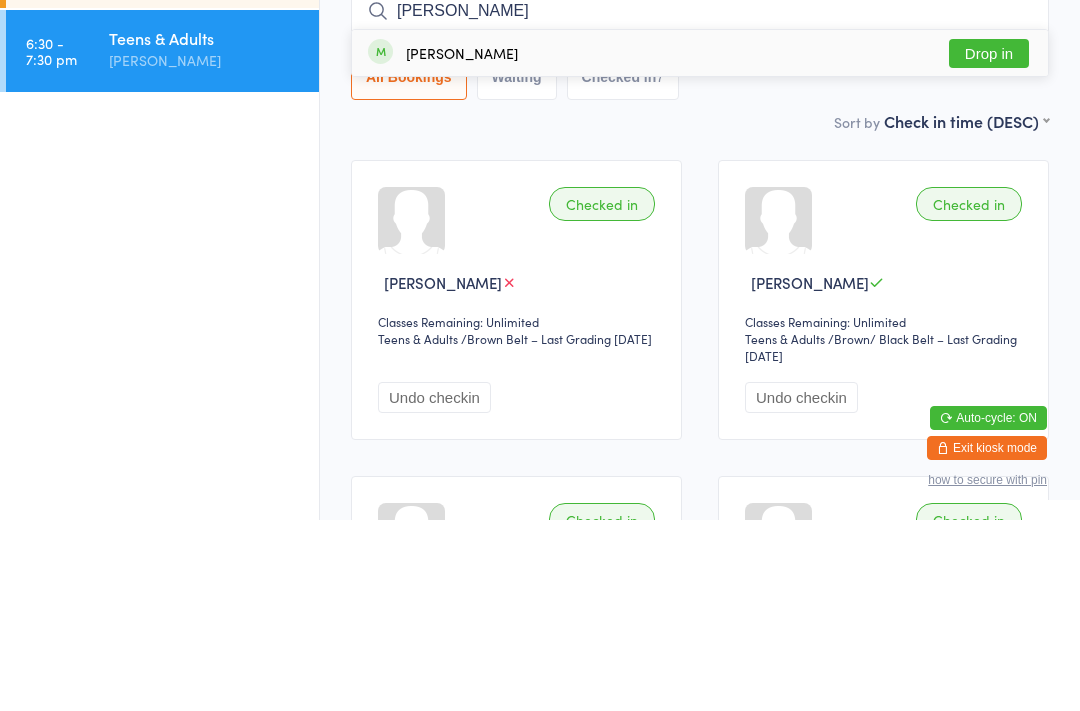 type on "Lisa" 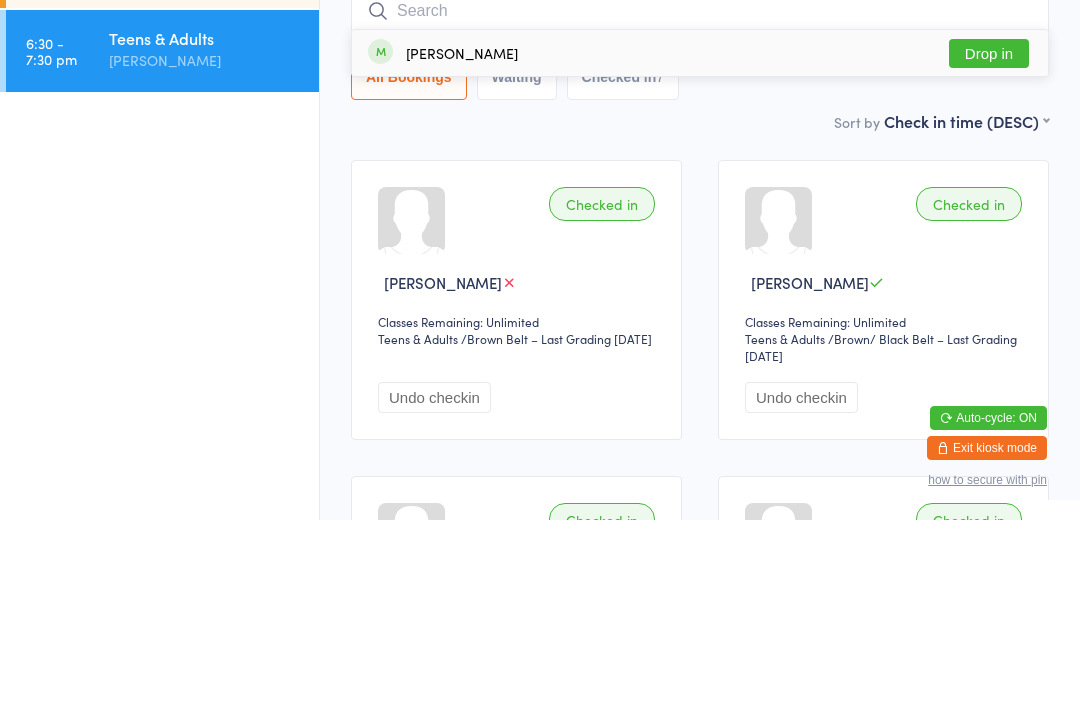 scroll, scrollTop: 191, scrollLeft: 0, axis: vertical 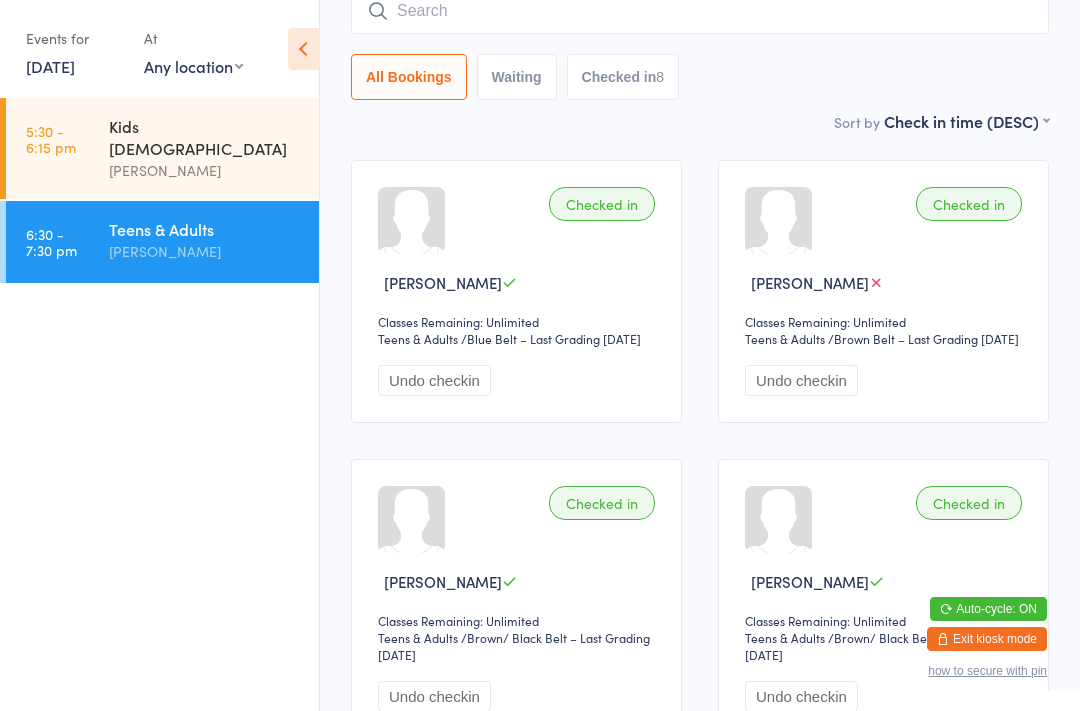 click at bounding box center (700, 11) 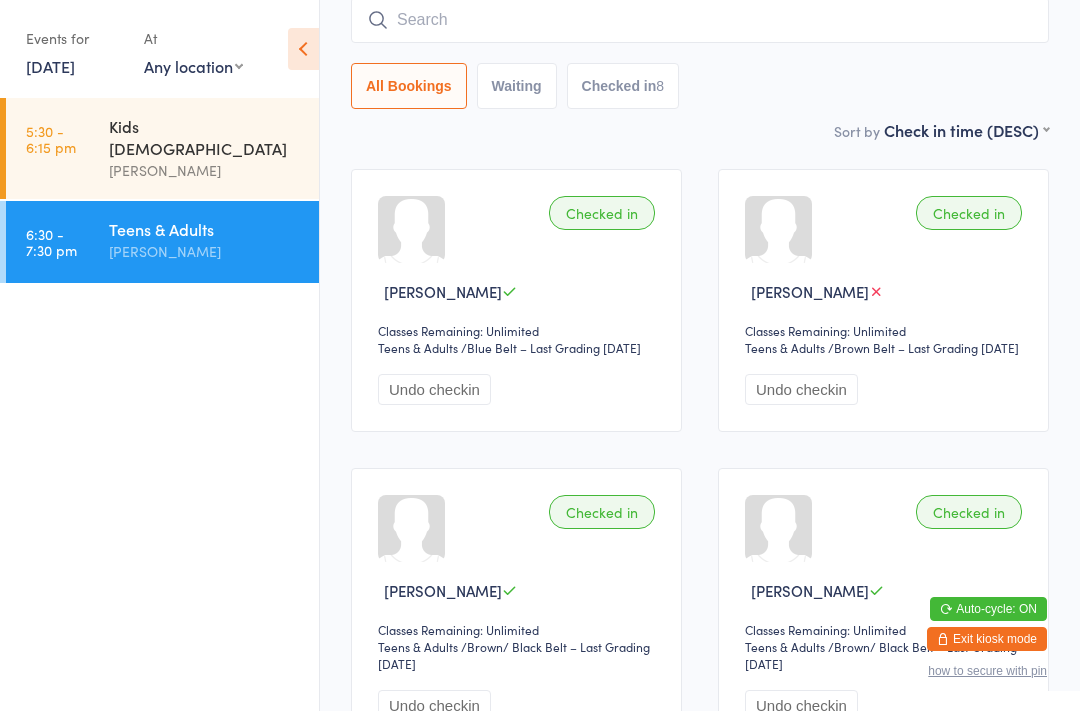 scroll, scrollTop: 181, scrollLeft: 0, axis: vertical 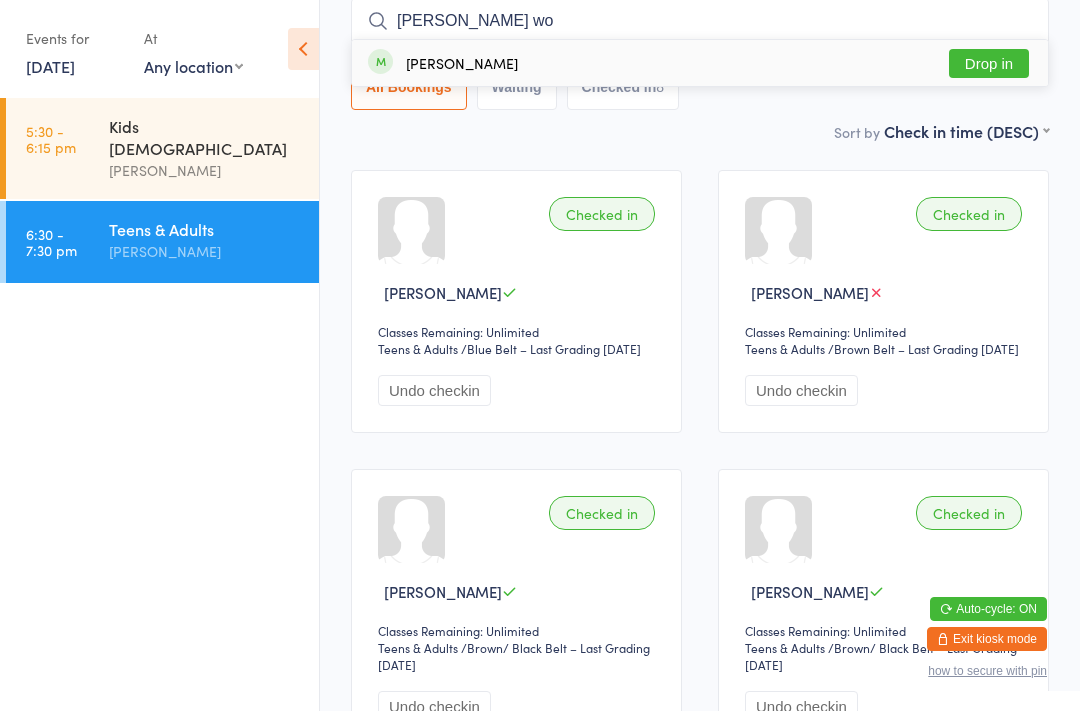type on "Sharon wo" 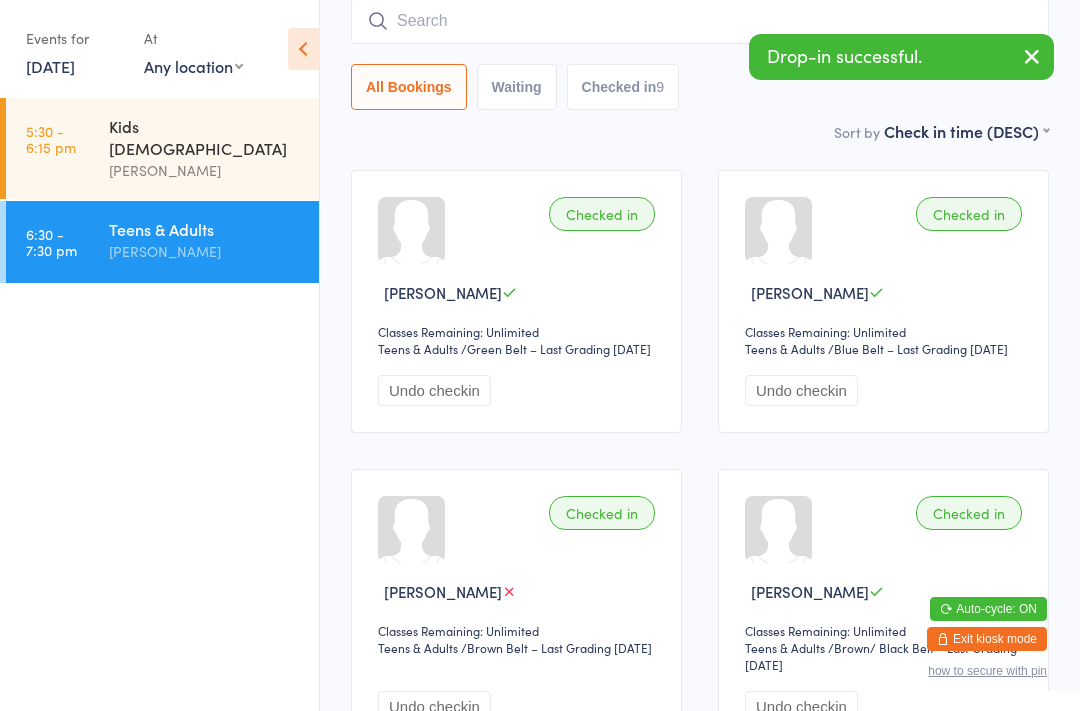 click at bounding box center (700, 21) 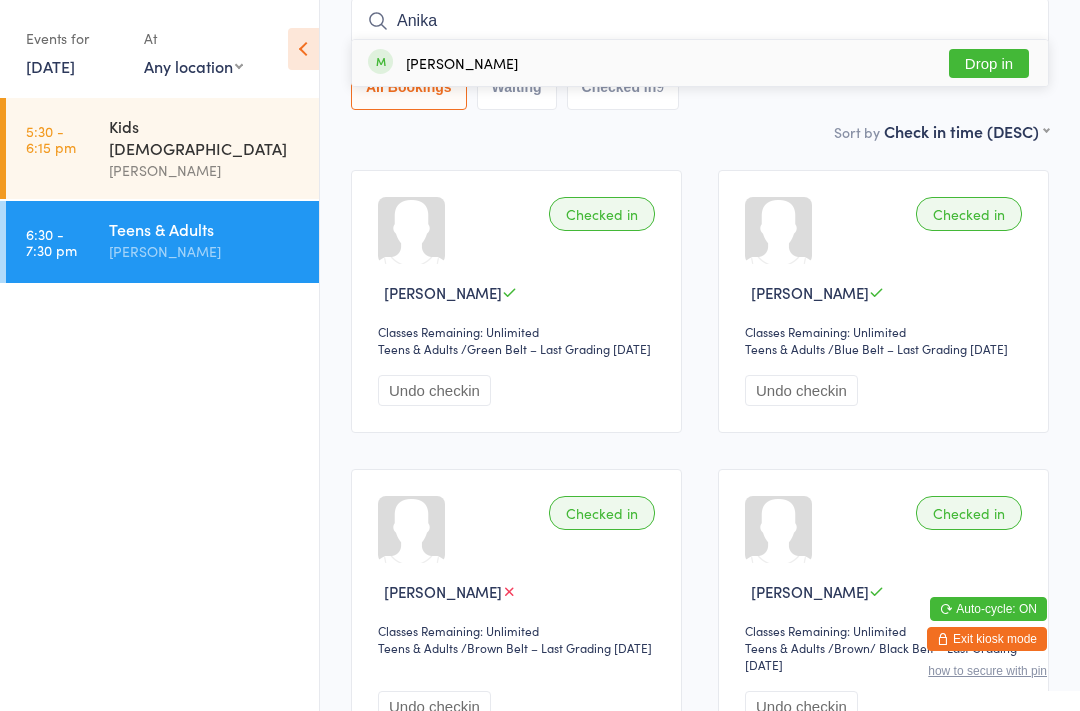 type on "Anika" 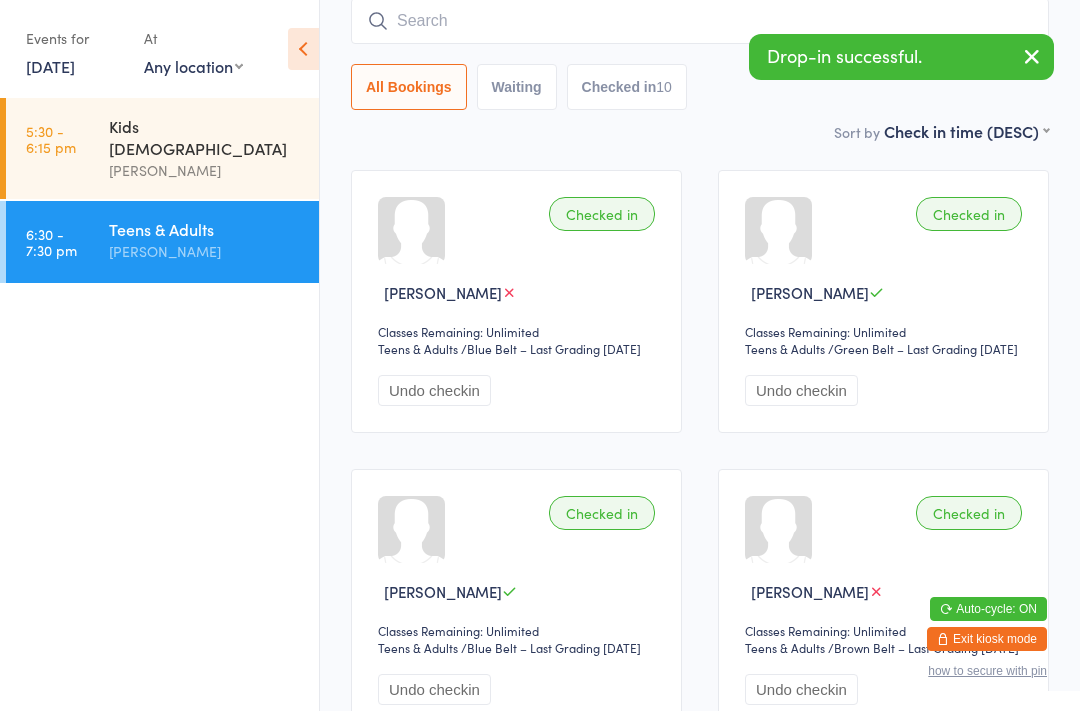 click at bounding box center [700, 21] 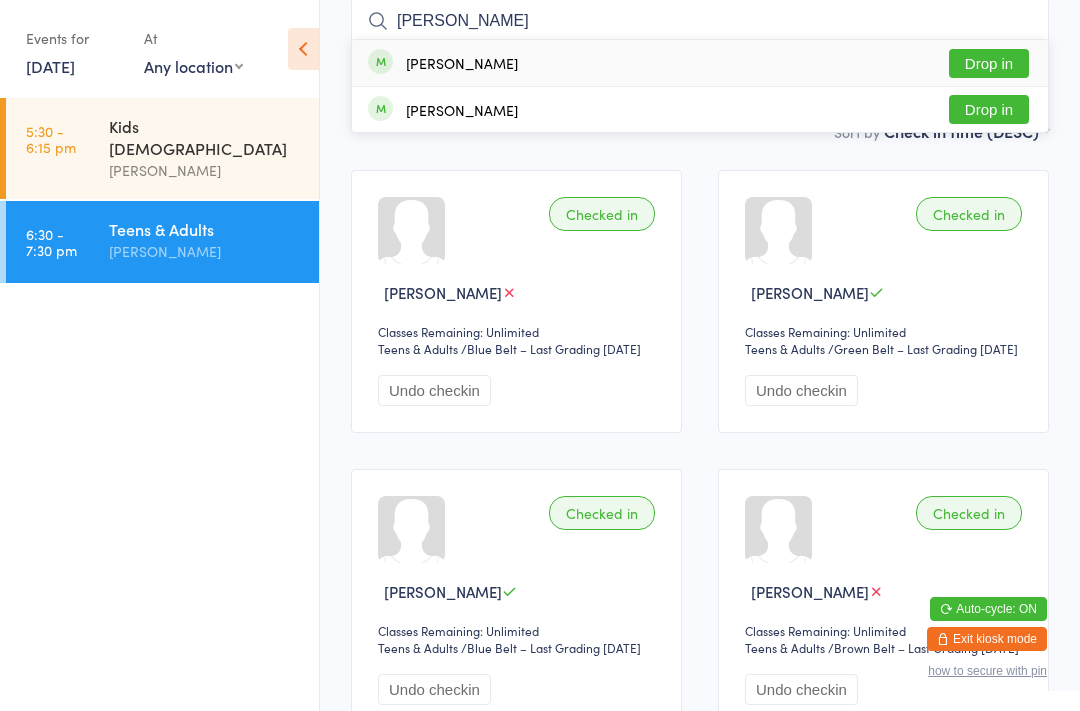 type on "Mason" 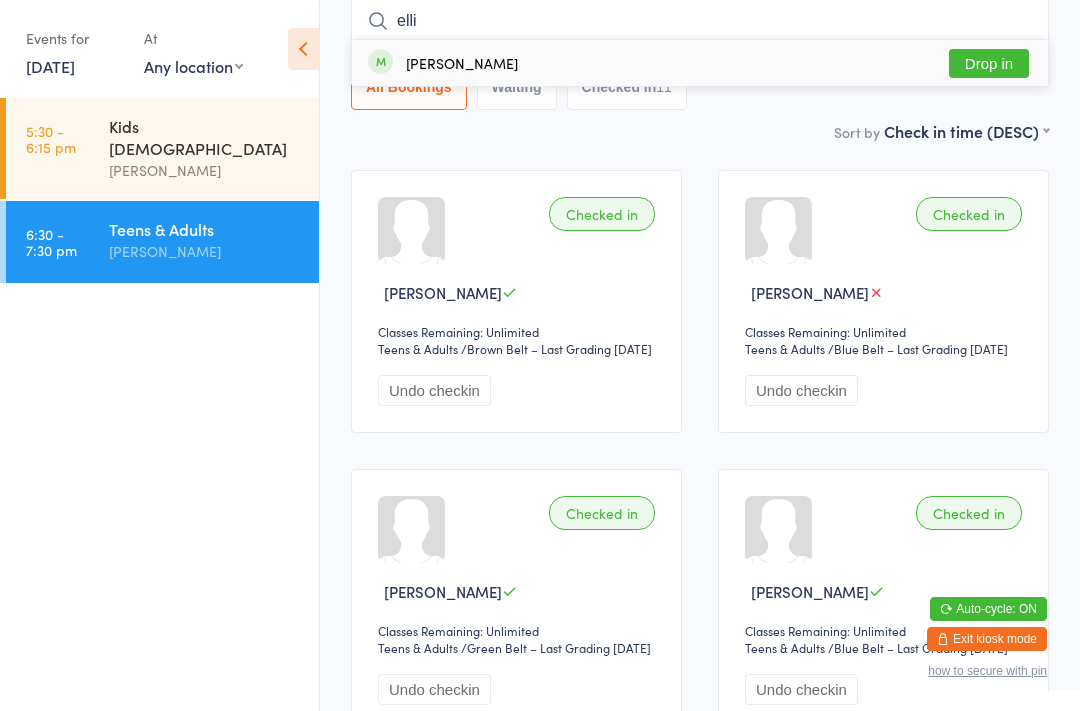type on "elli" 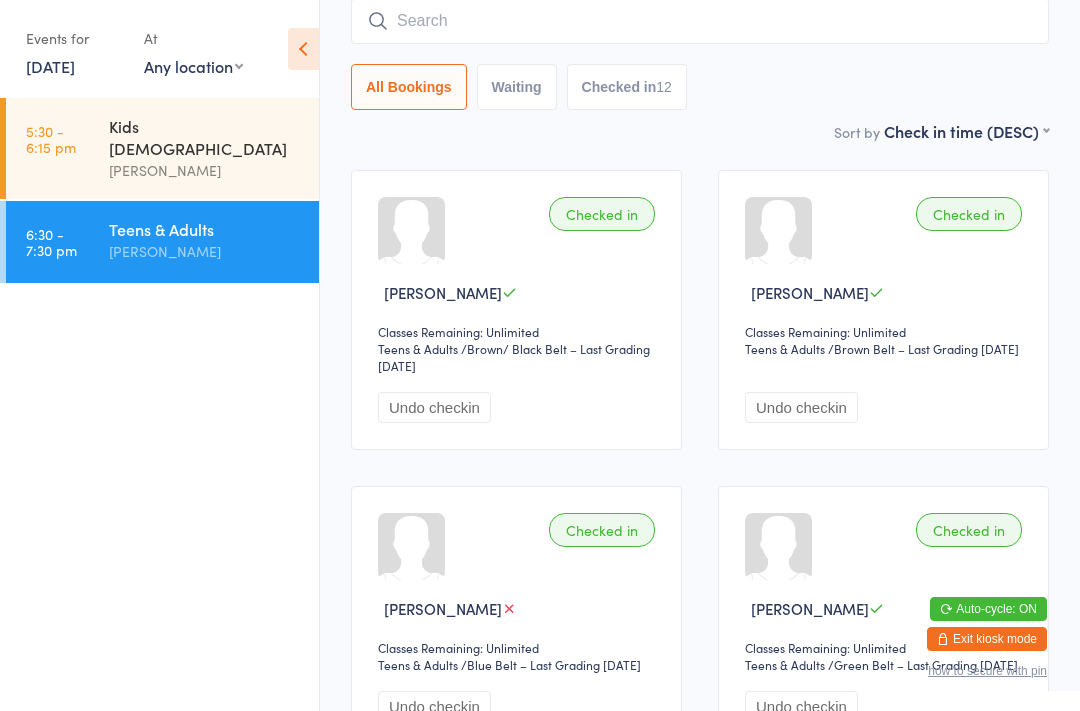 click at bounding box center [700, 21] 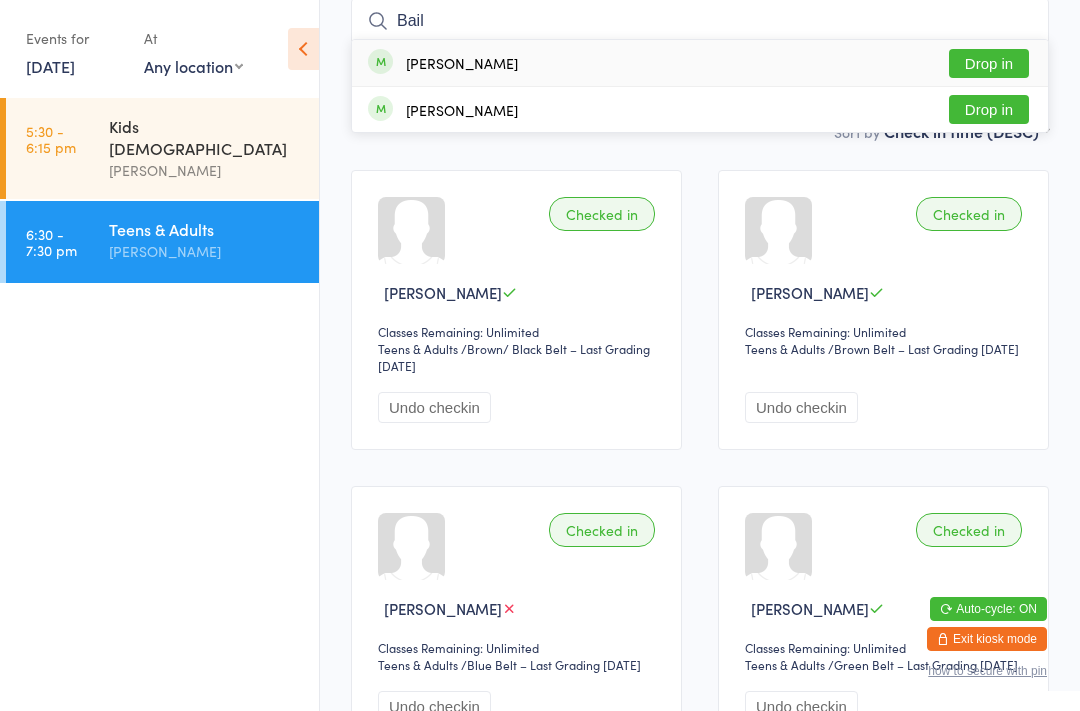 type on "Bail" 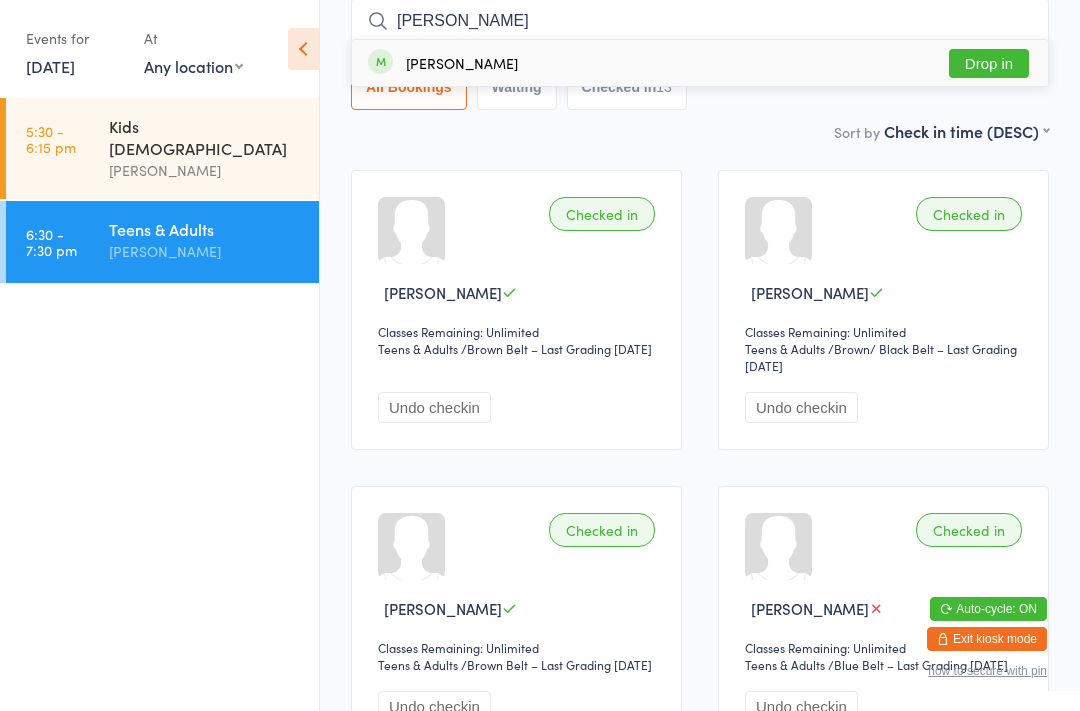 type on "hayde" 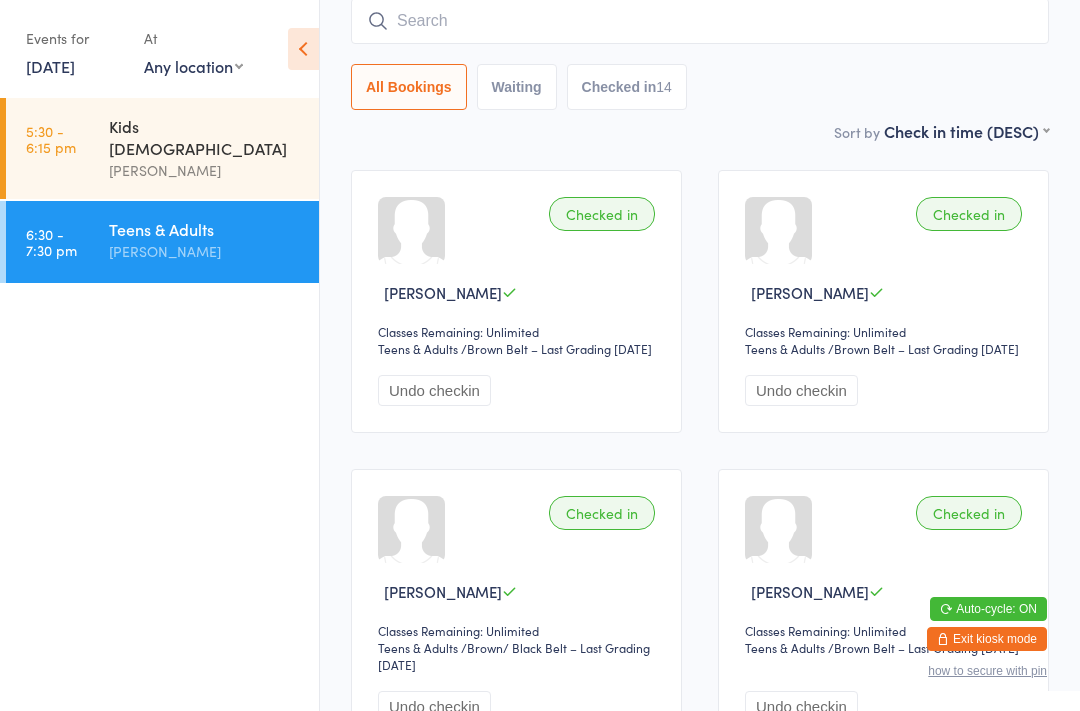 click at bounding box center [700, 21] 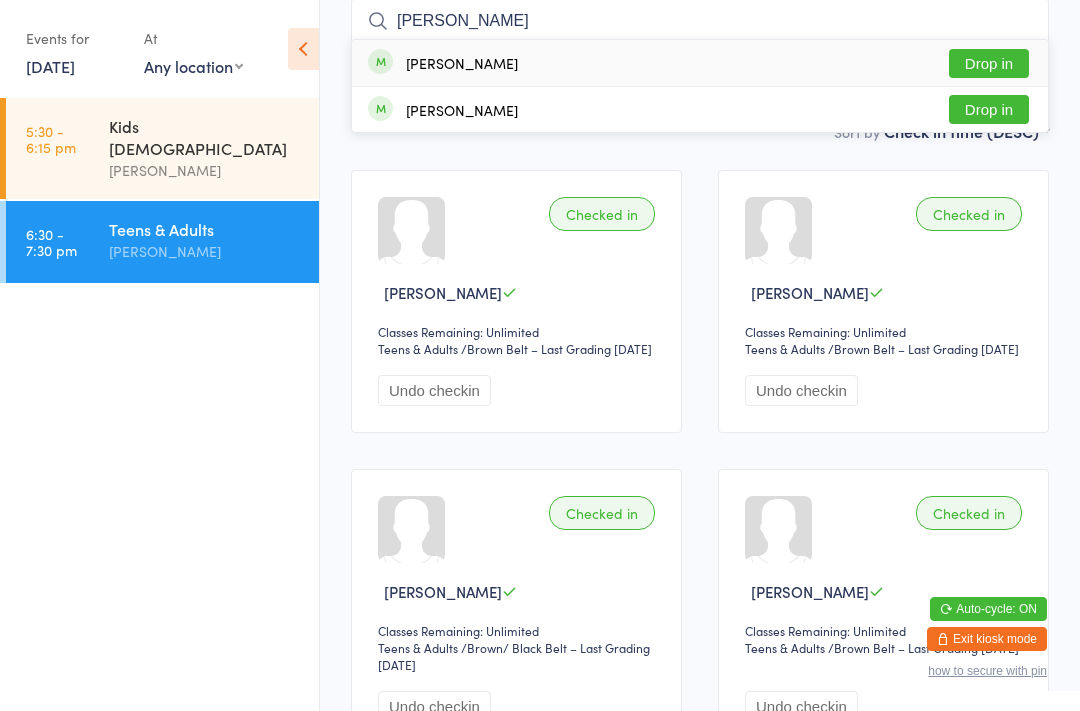type on "Ja" 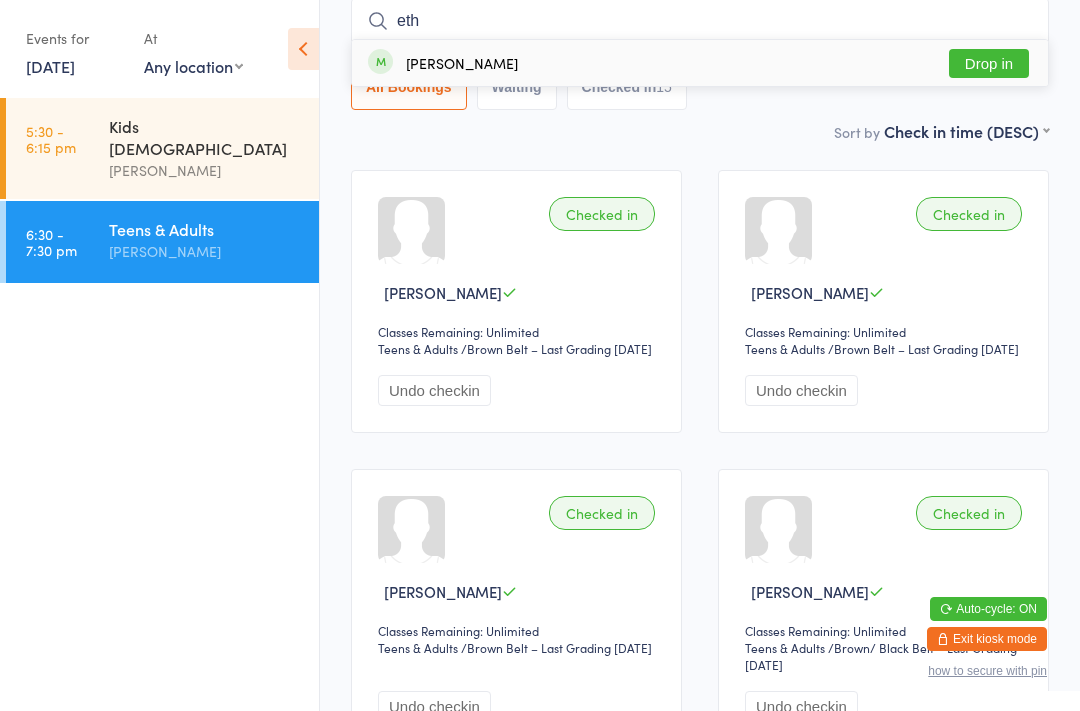type on "eth" 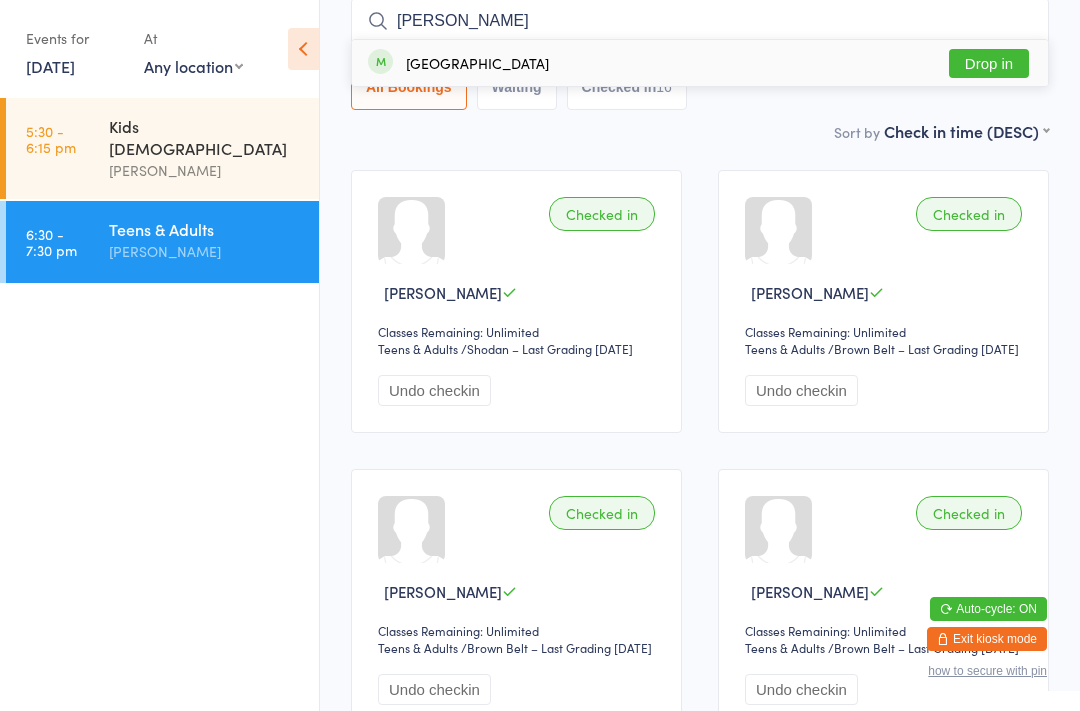 type on "julian" 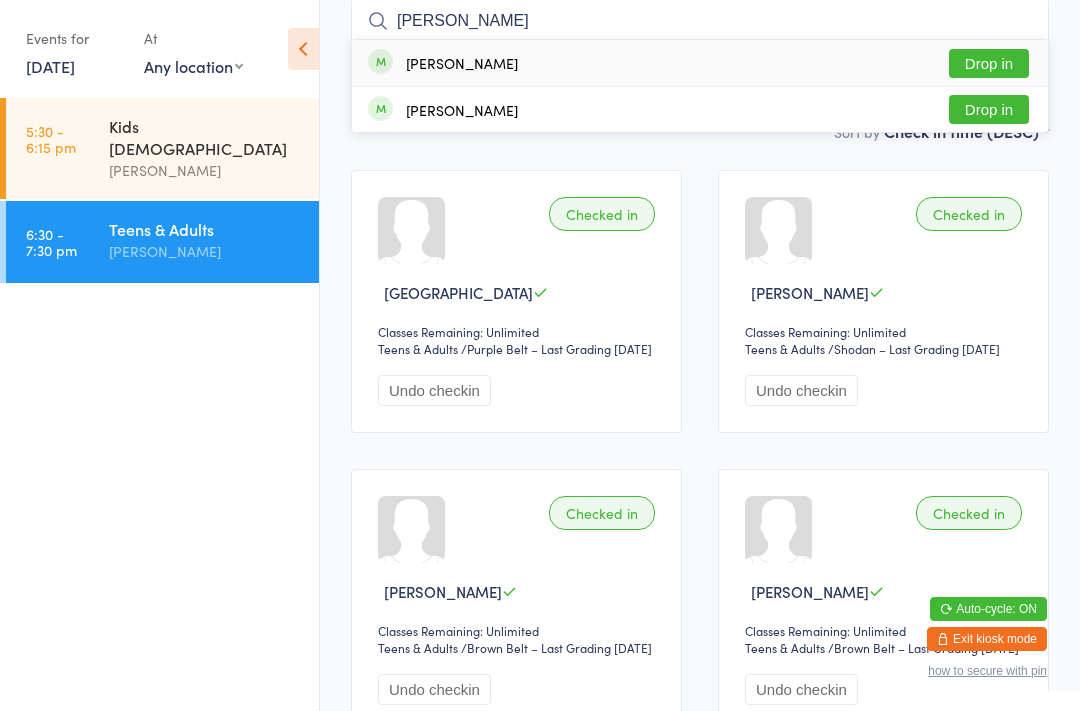type on "shaun" 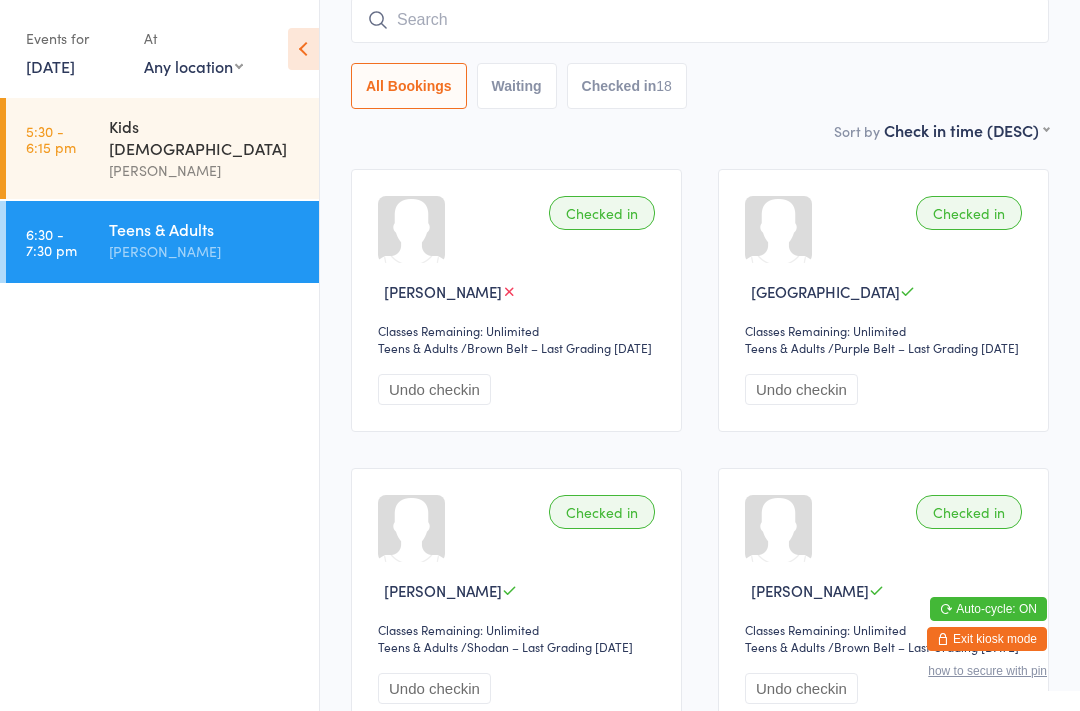 click at bounding box center [700, 20] 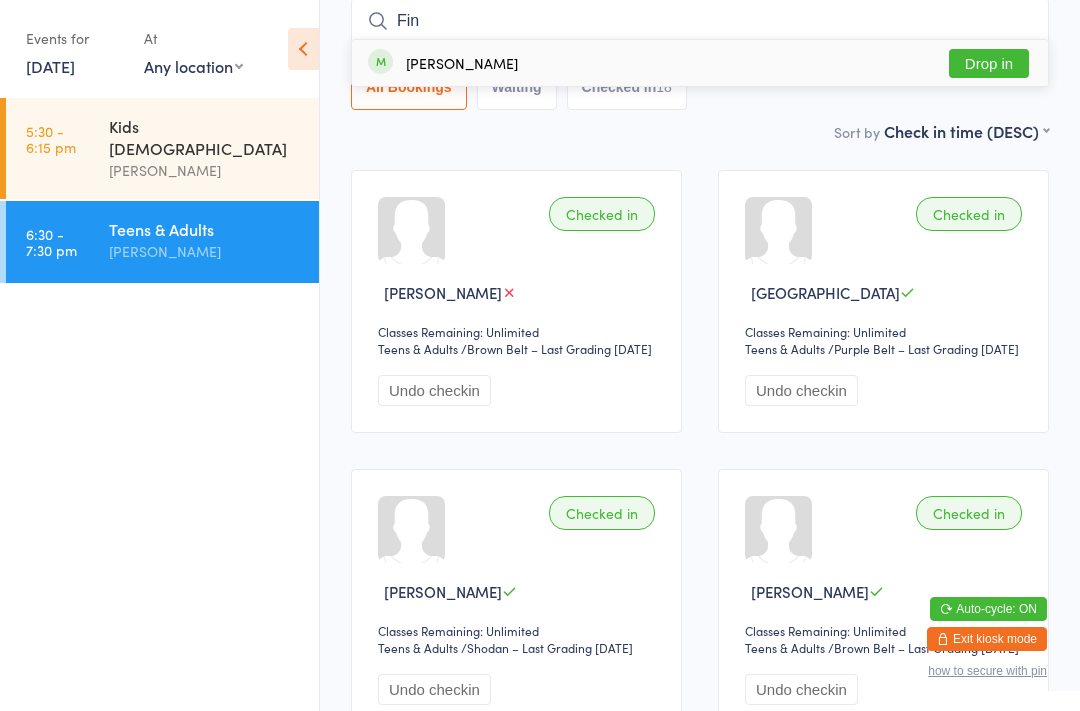 type on "Fin" 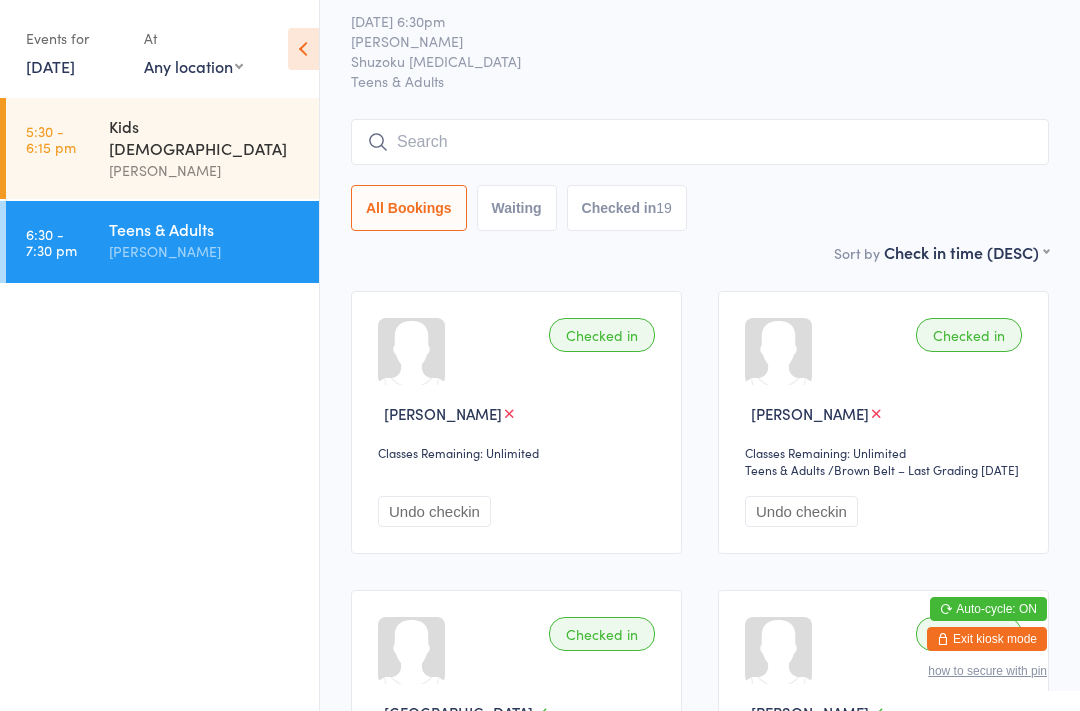 scroll, scrollTop: 57, scrollLeft: 0, axis: vertical 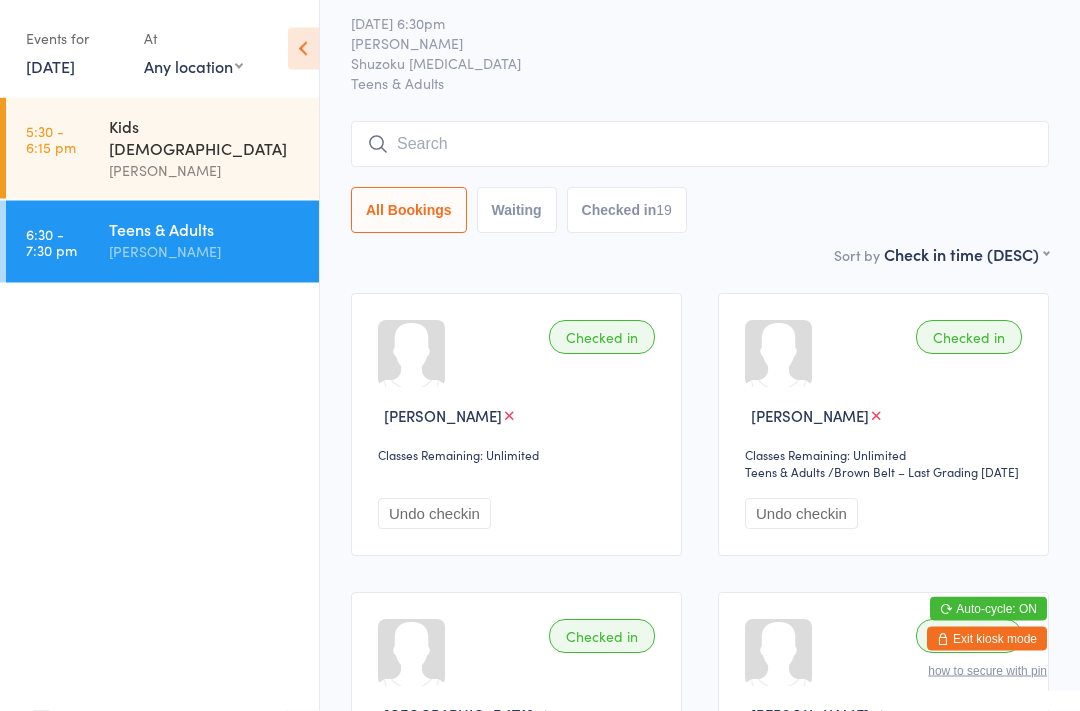 click on "Checked in" at bounding box center [602, 338] 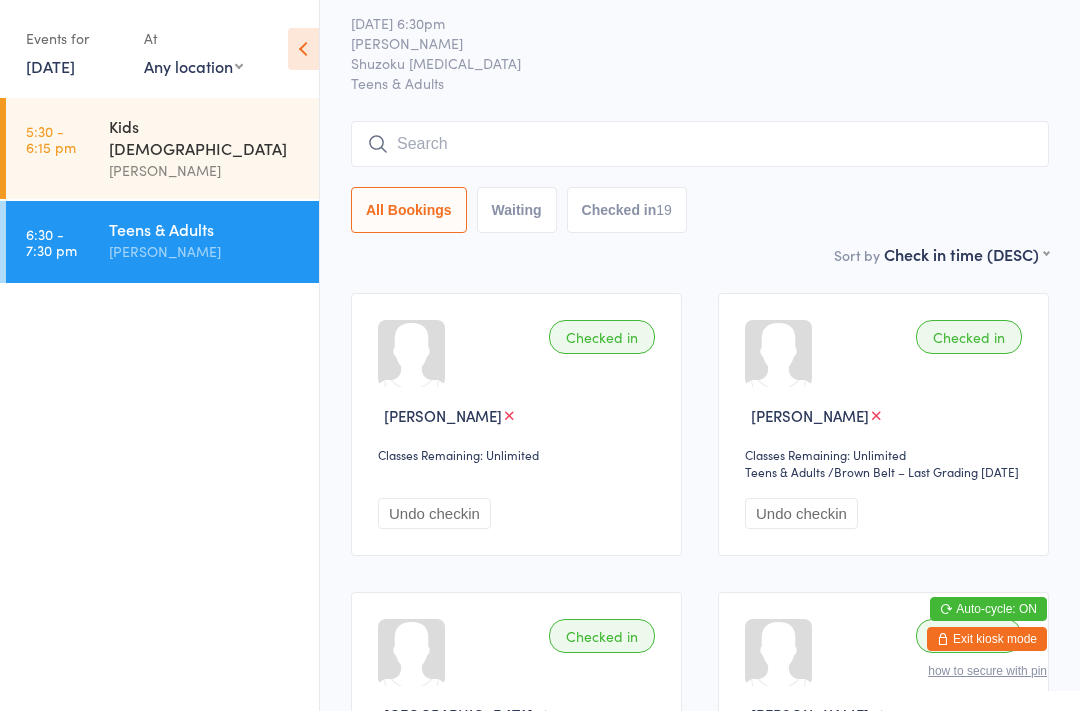 click on "Exit kiosk mode" at bounding box center [987, 639] 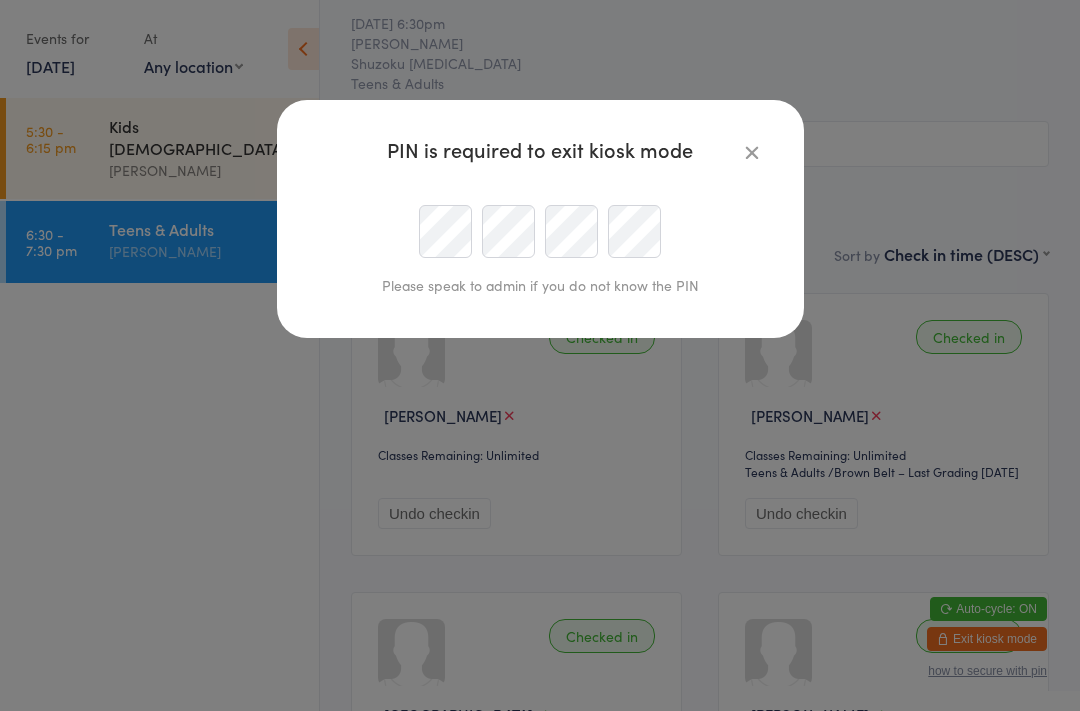 scroll, scrollTop: 57, scrollLeft: 0, axis: vertical 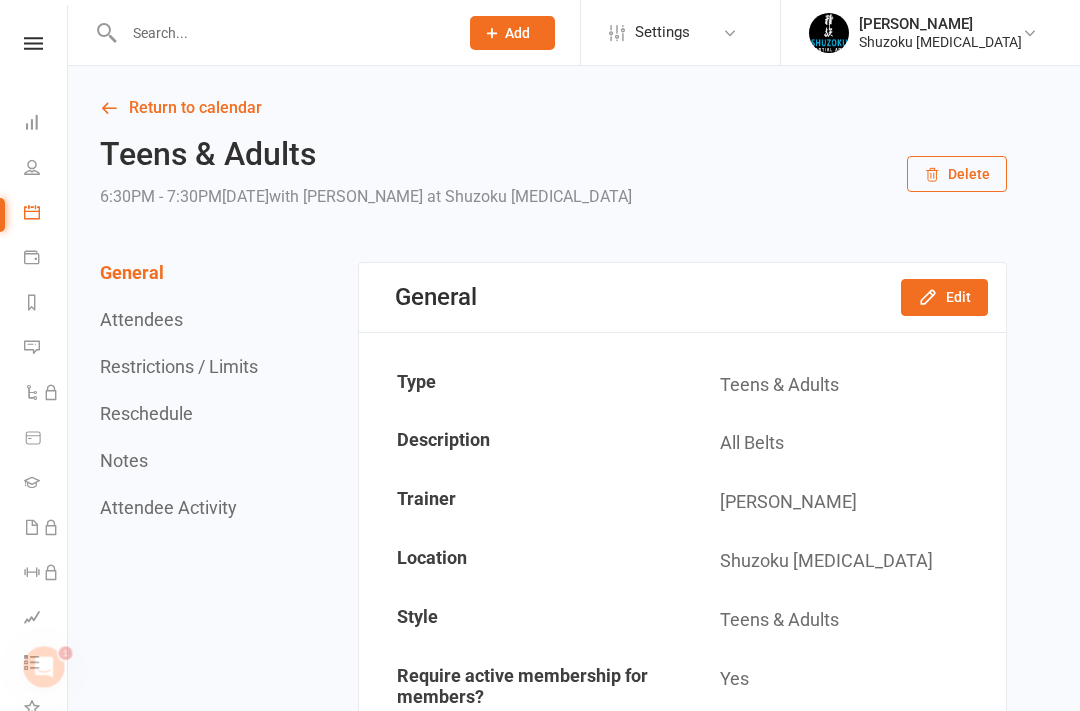 click at bounding box center [32, 212] 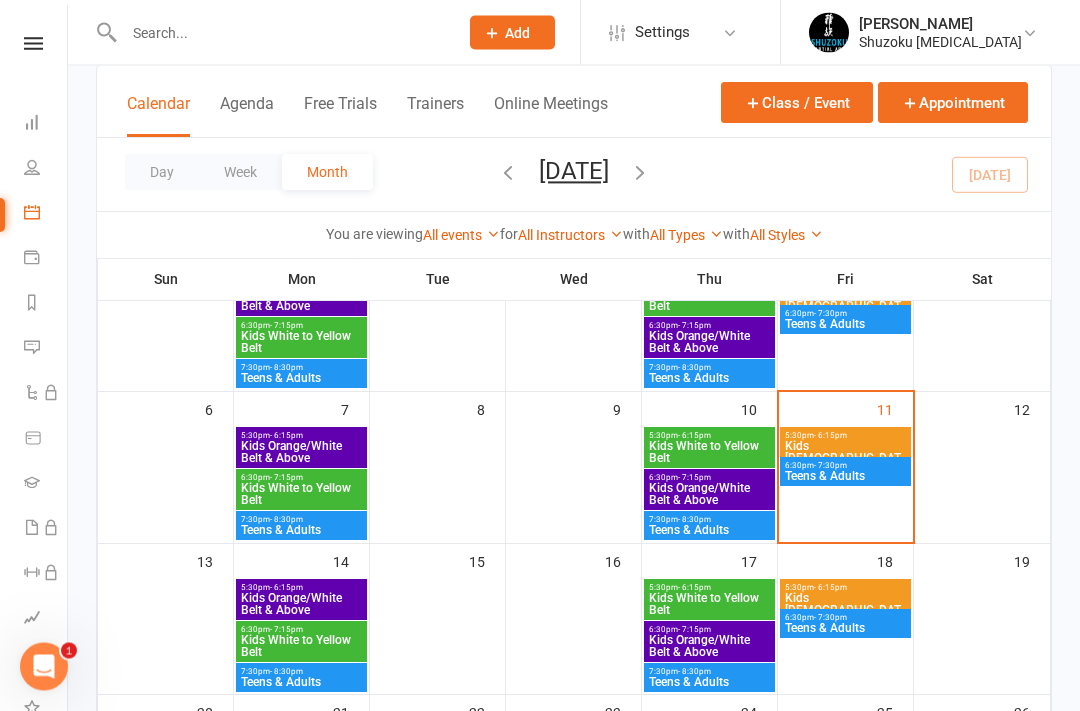 scroll, scrollTop: 180, scrollLeft: 0, axis: vertical 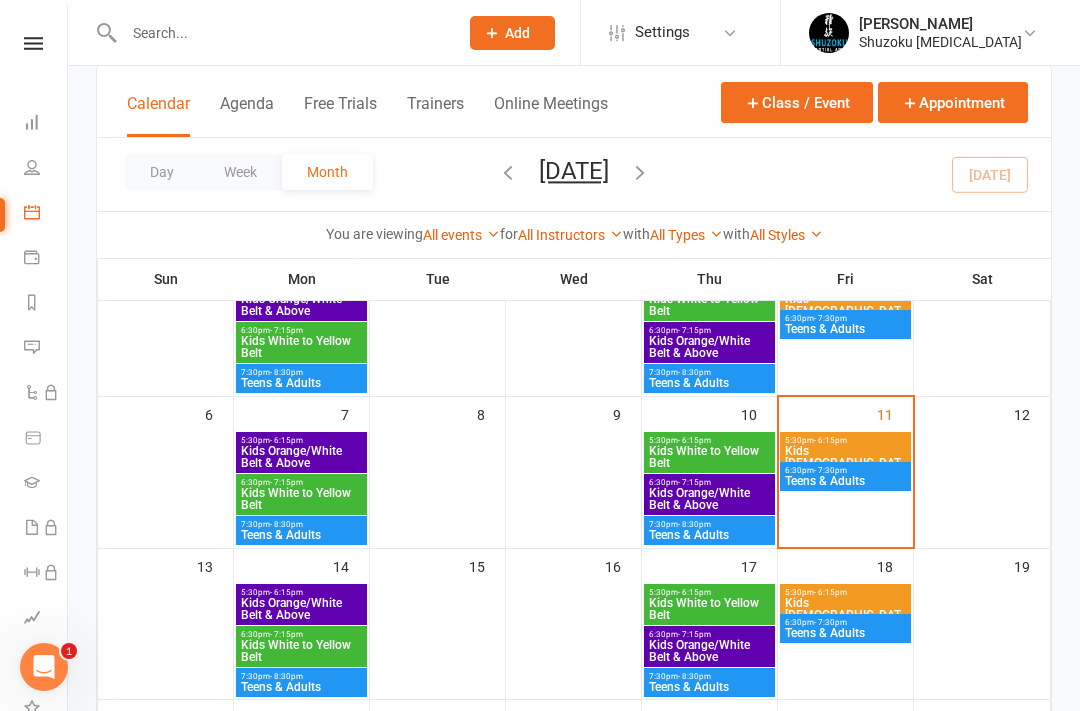 click on "6:30pm  - 7:30pm" at bounding box center [845, 470] 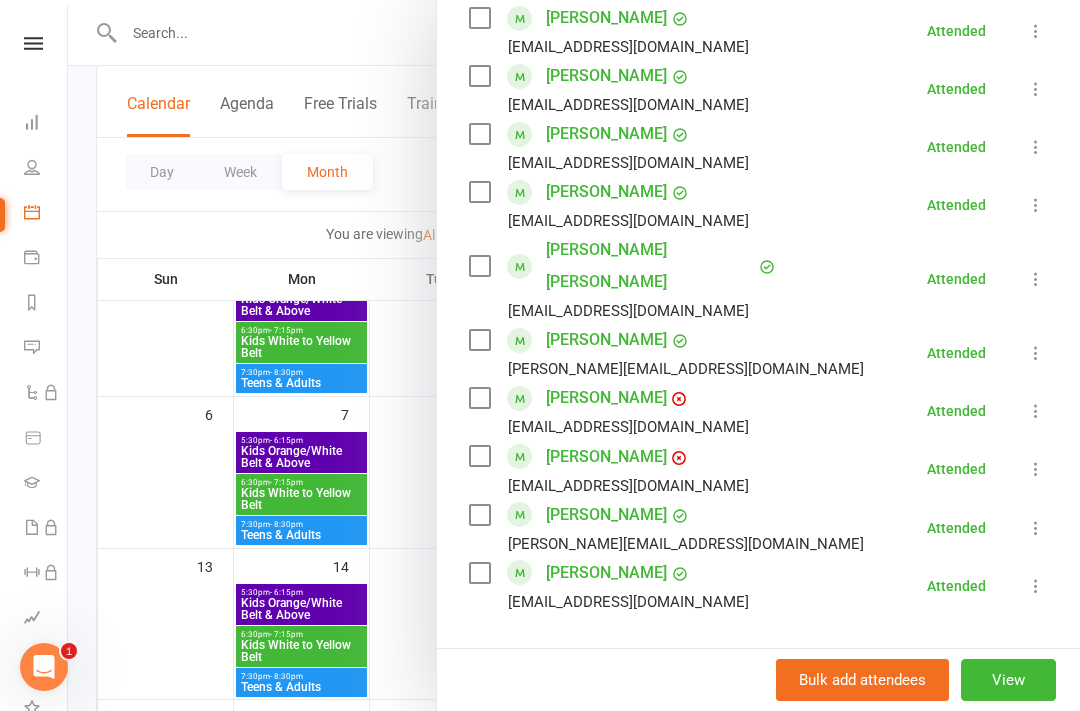 scroll, scrollTop: 890, scrollLeft: 0, axis: vertical 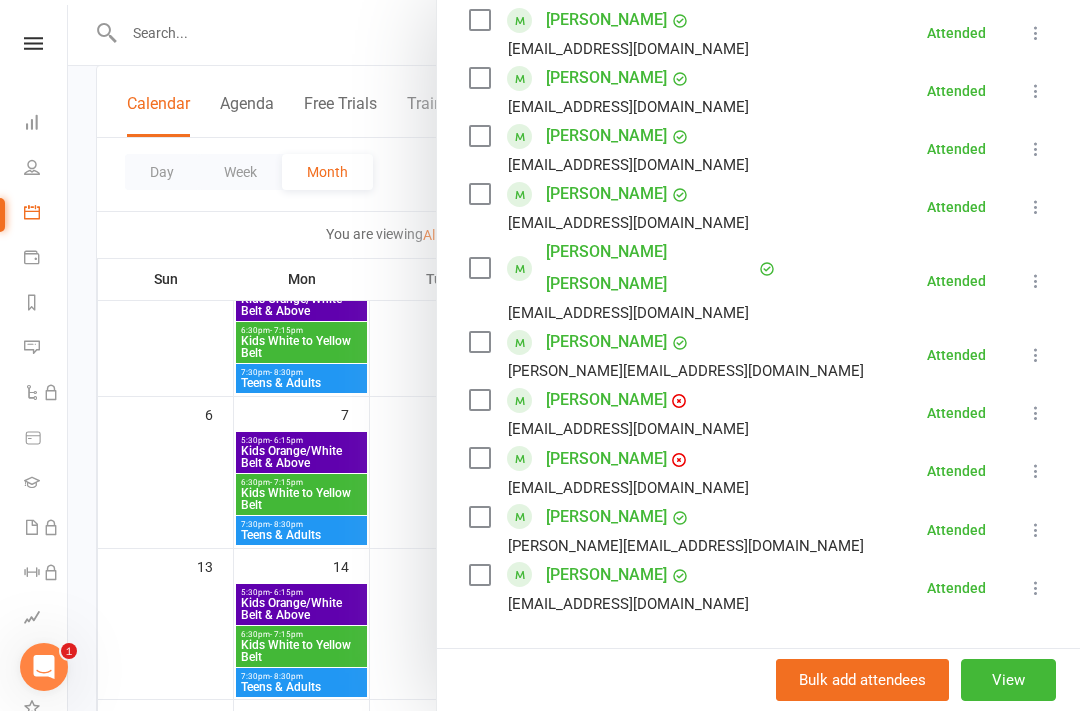 click at bounding box center [1036, 471] 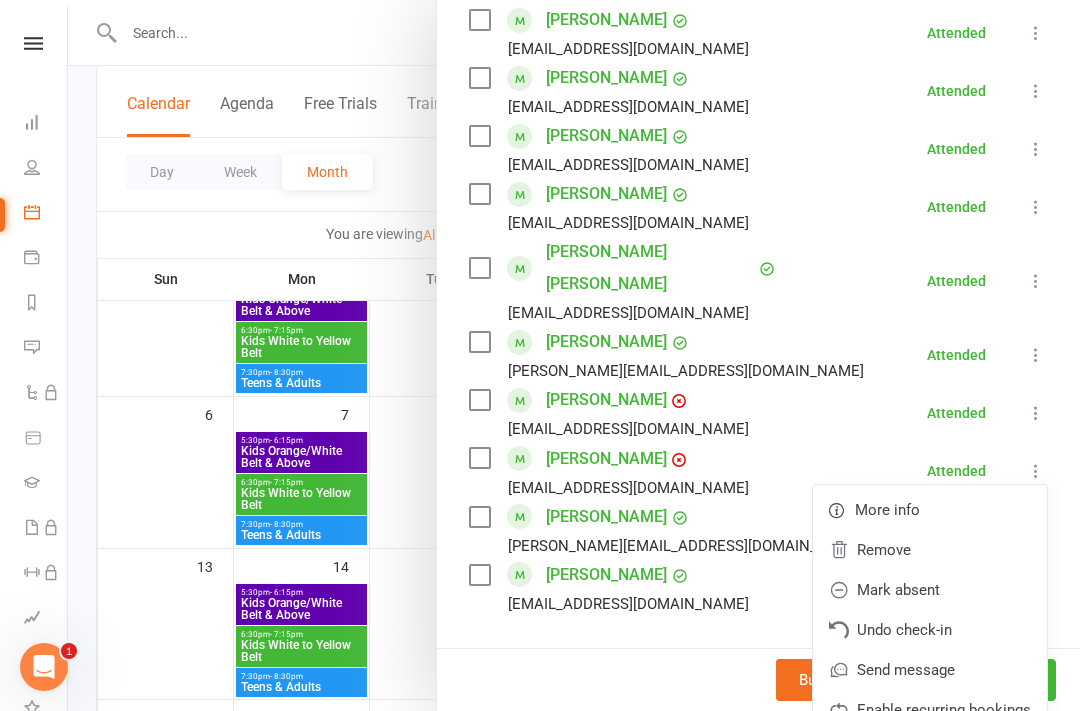 click on "Remove" at bounding box center [930, 550] 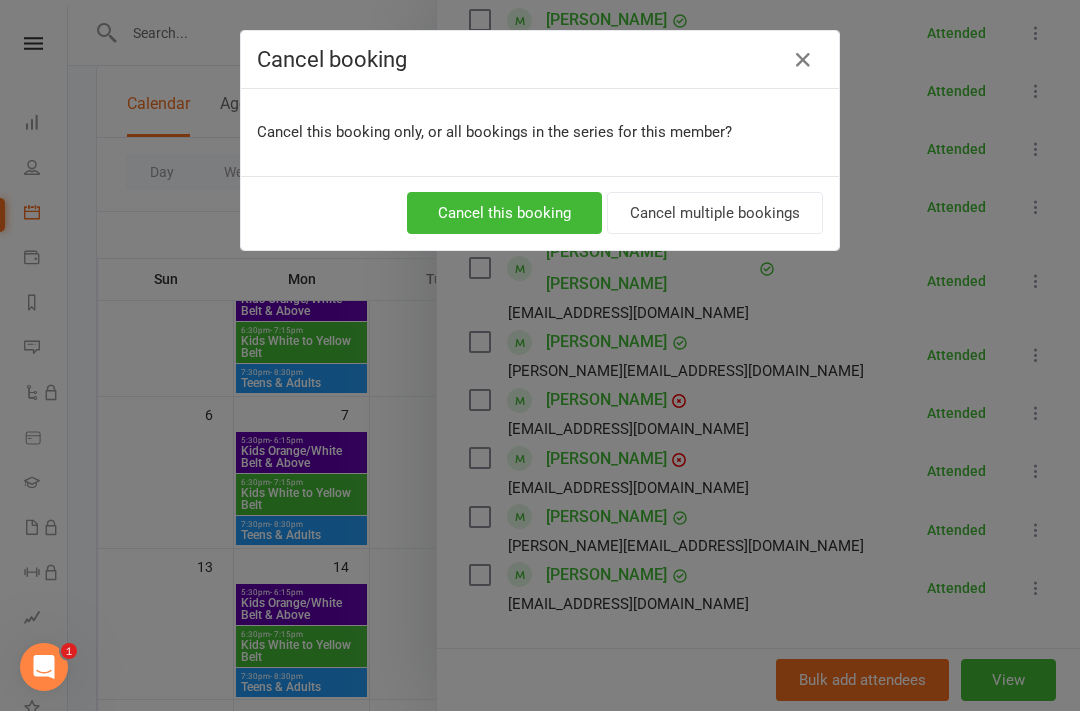 click on "Cancel this booking" at bounding box center [504, 213] 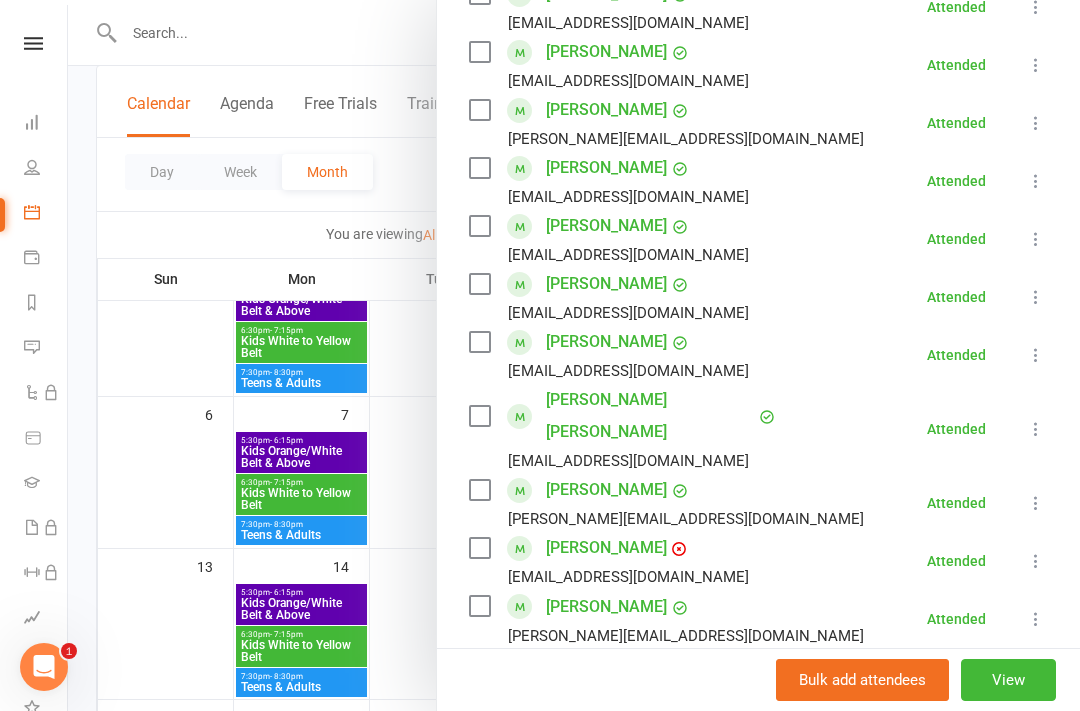 scroll, scrollTop: 725, scrollLeft: 0, axis: vertical 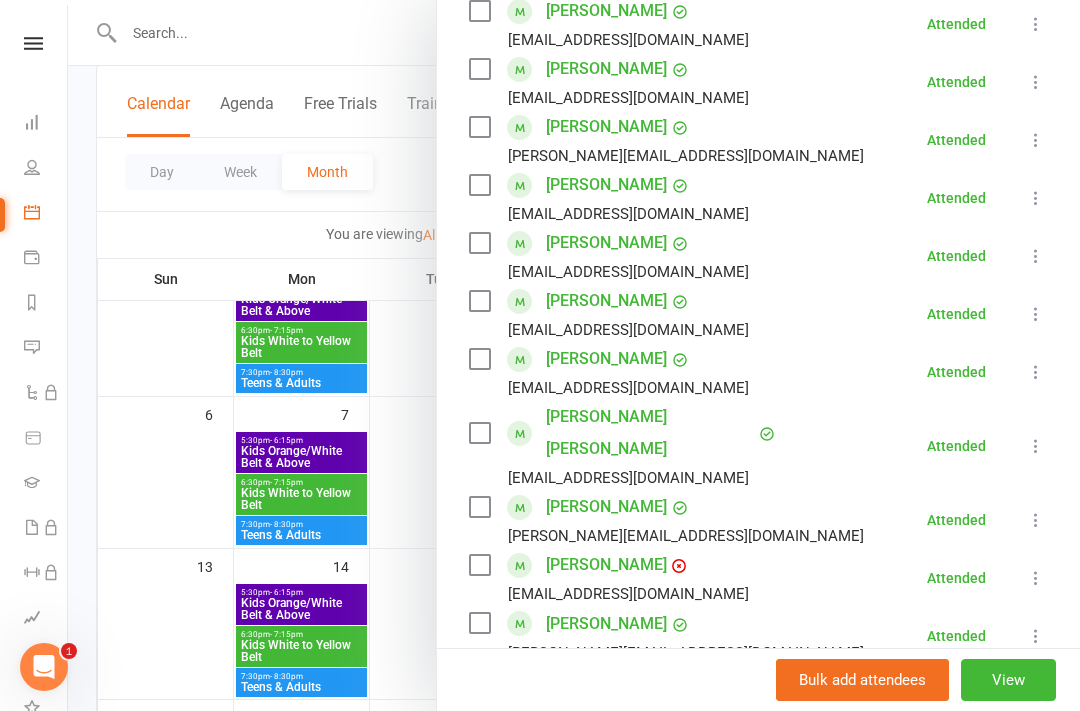 click at bounding box center [574, 355] 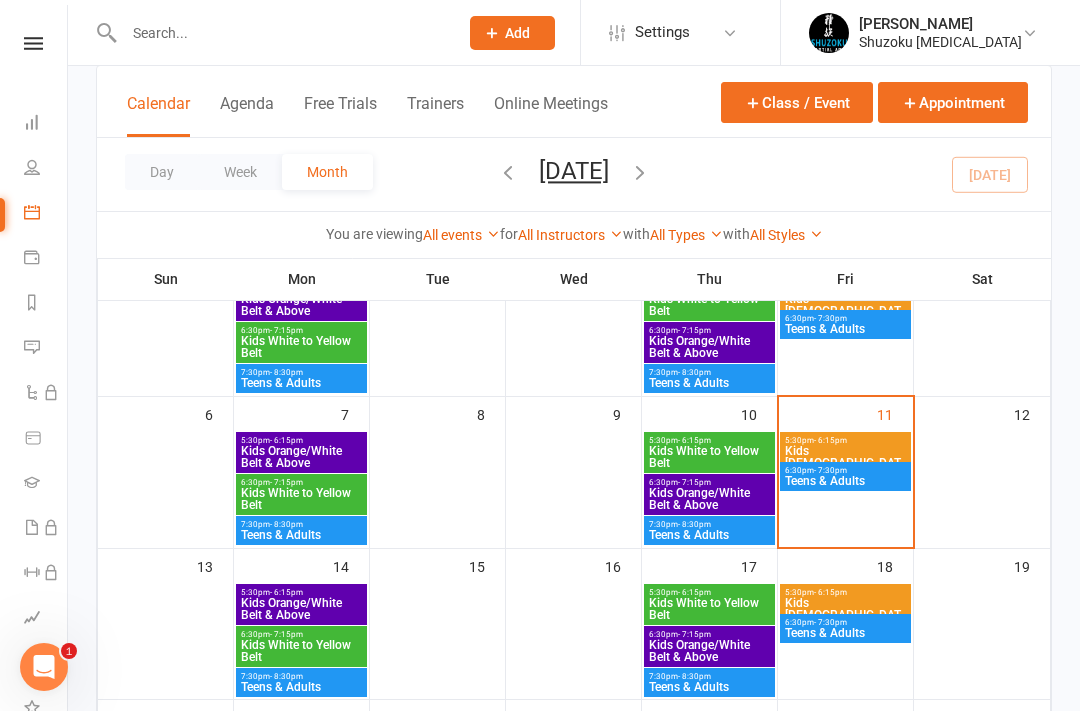 click on "Kids [DEMOGRAPHIC_DATA]" at bounding box center [845, 463] 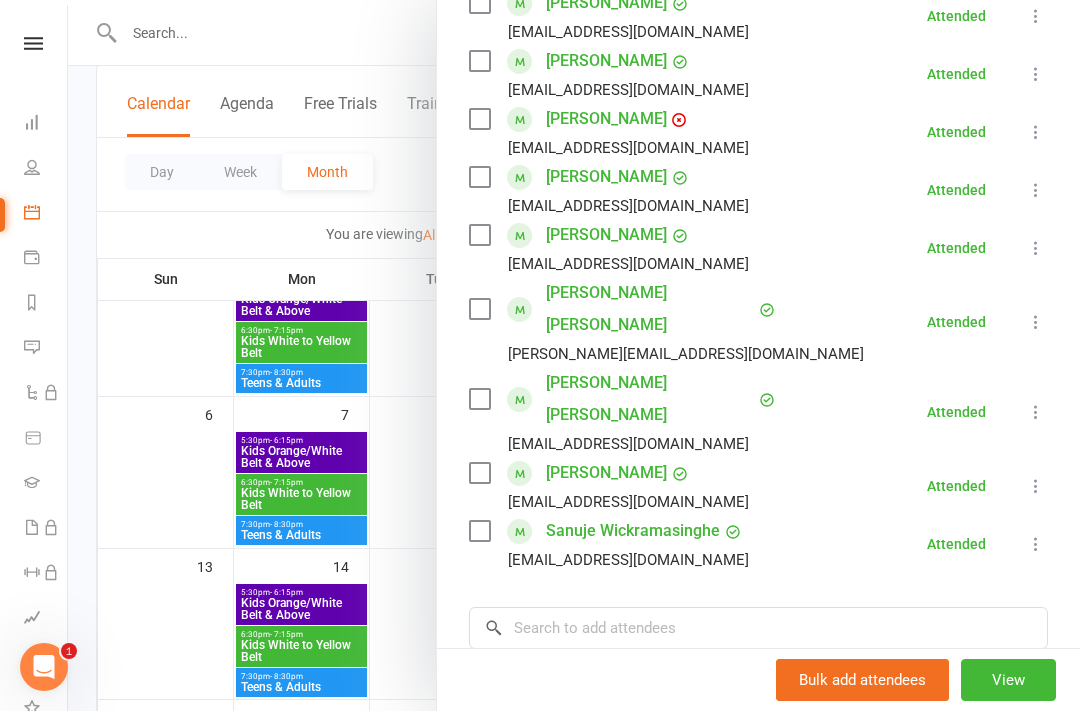 scroll, scrollTop: 818, scrollLeft: 0, axis: vertical 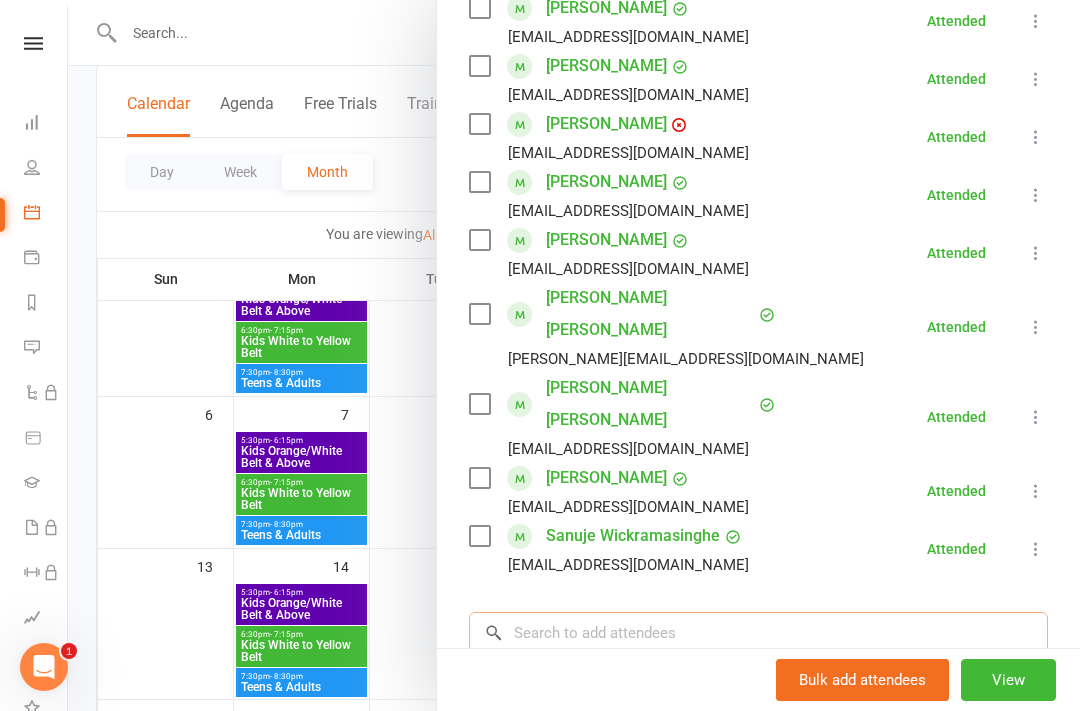 click at bounding box center [758, 633] 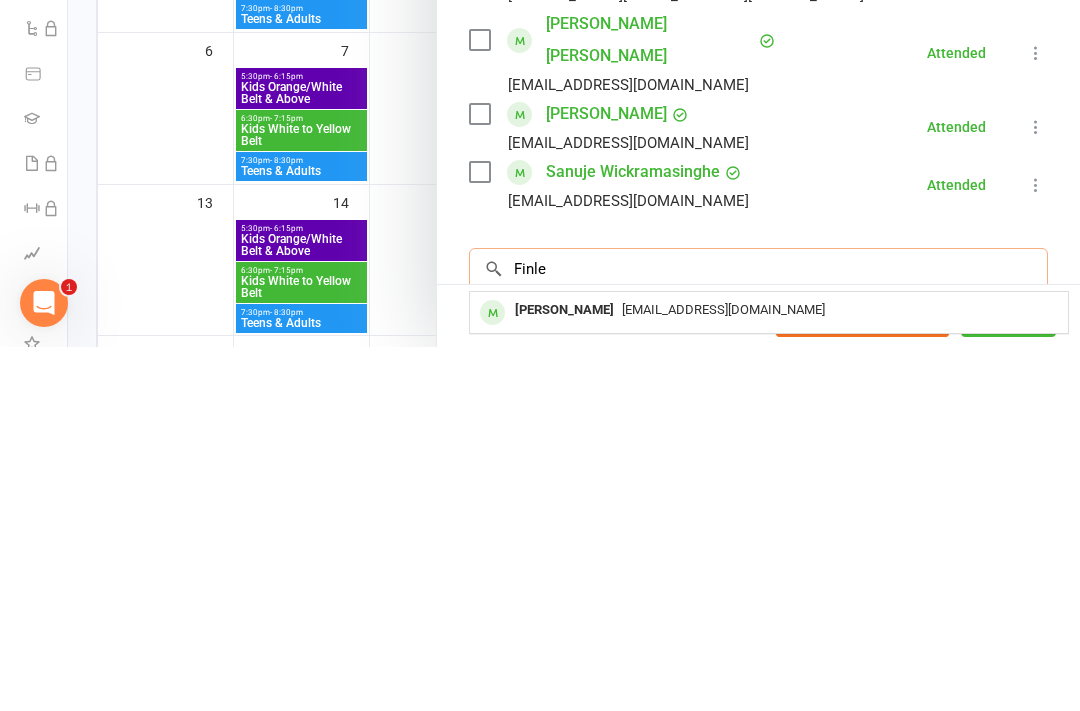 type on "Finle" 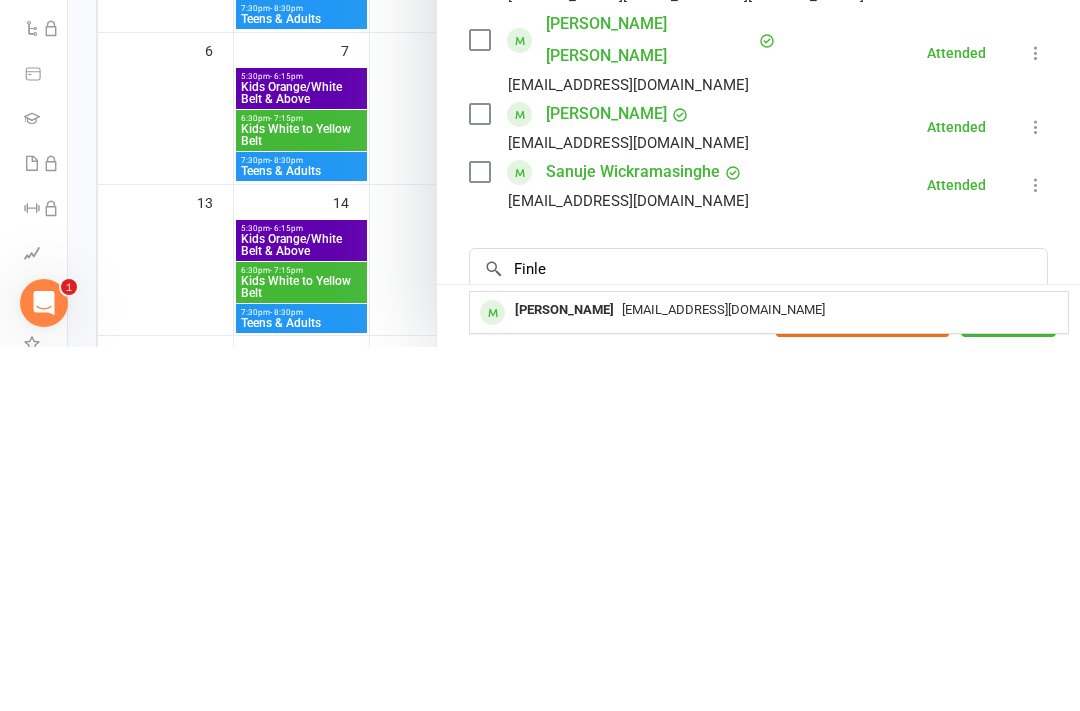 click on "mannmitaxt@gmail.com" at bounding box center (723, 673) 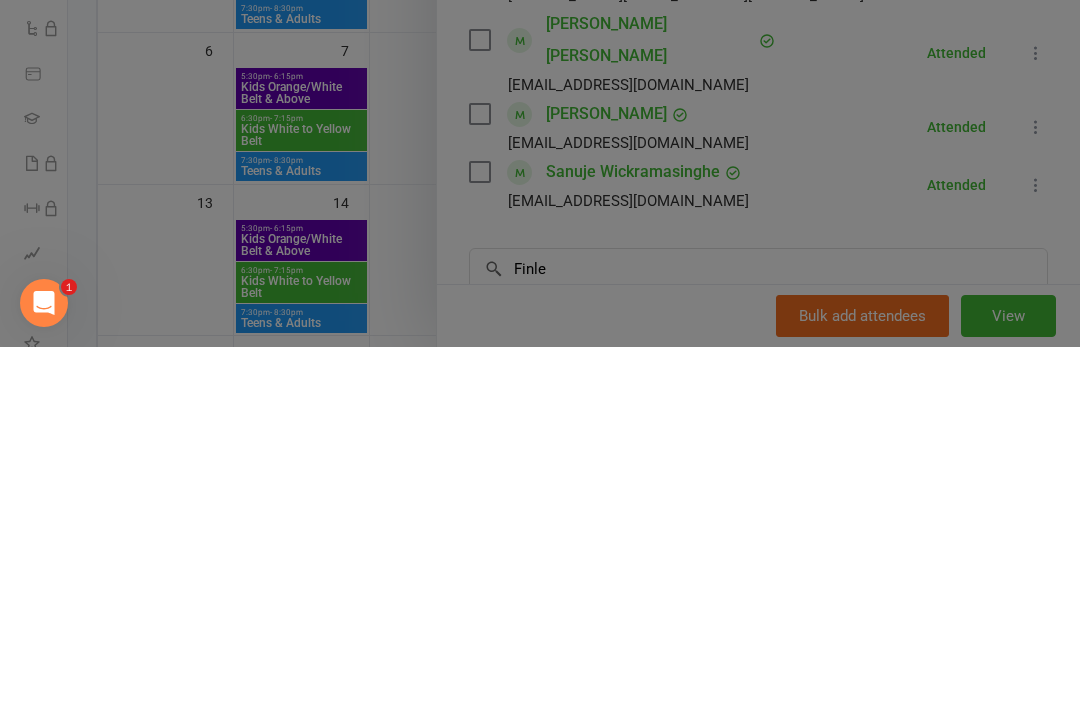 type 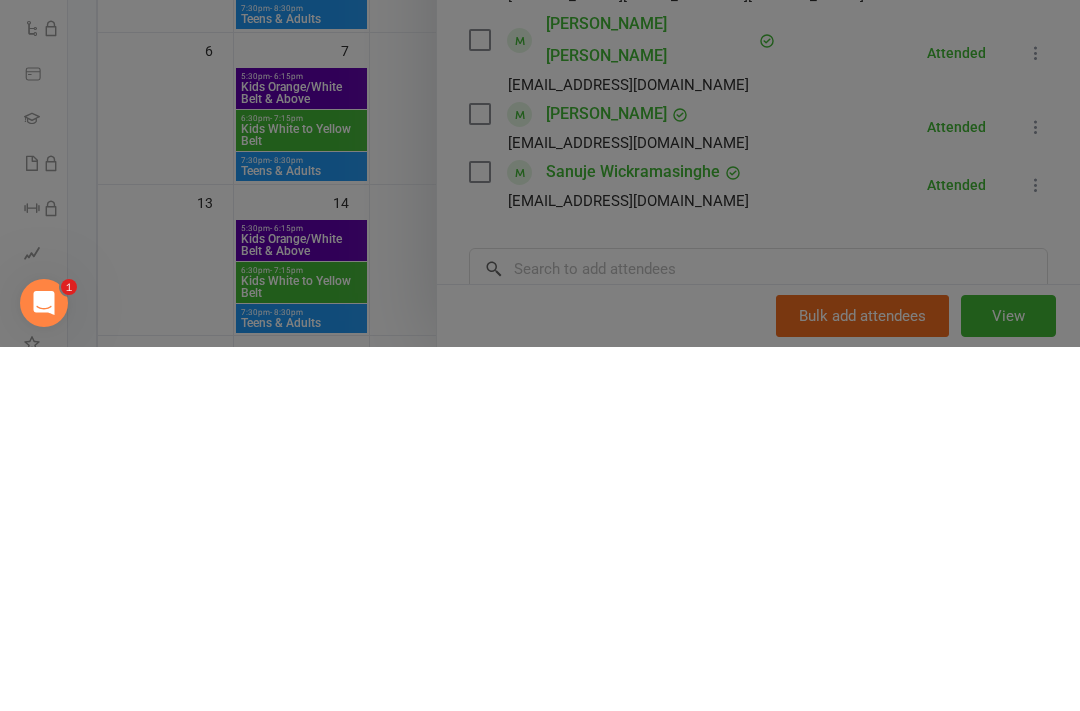 scroll, scrollTop: 544, scrollLeft: 0, axis: vertical 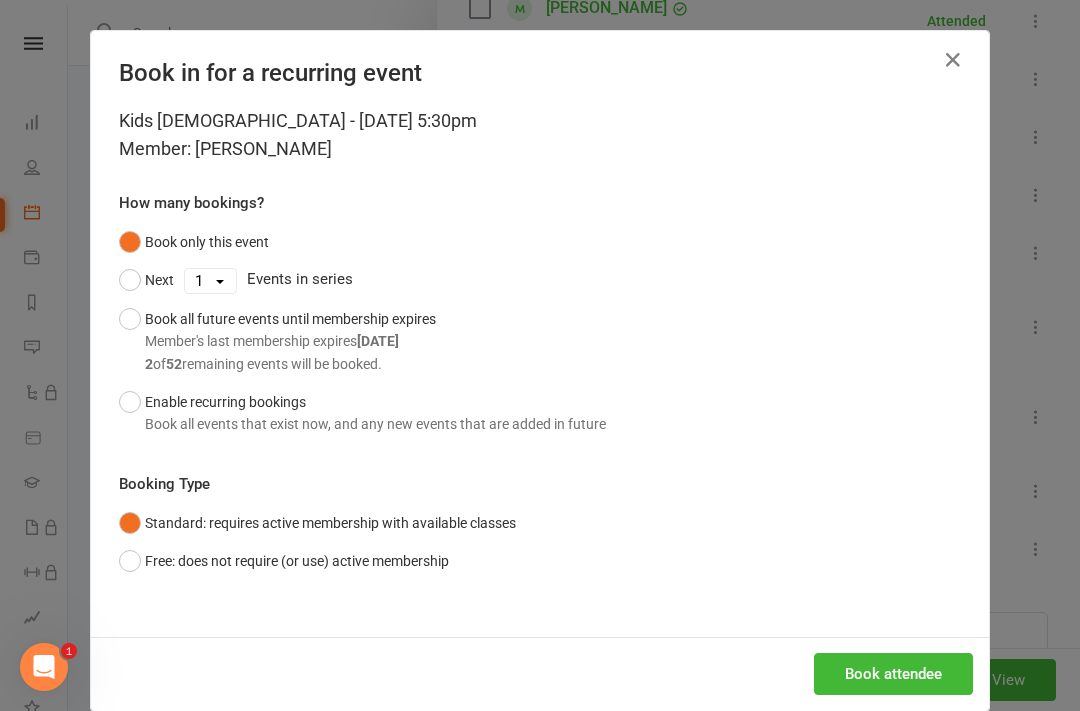 click on "Book attendee" at bounding box center (893, 674) 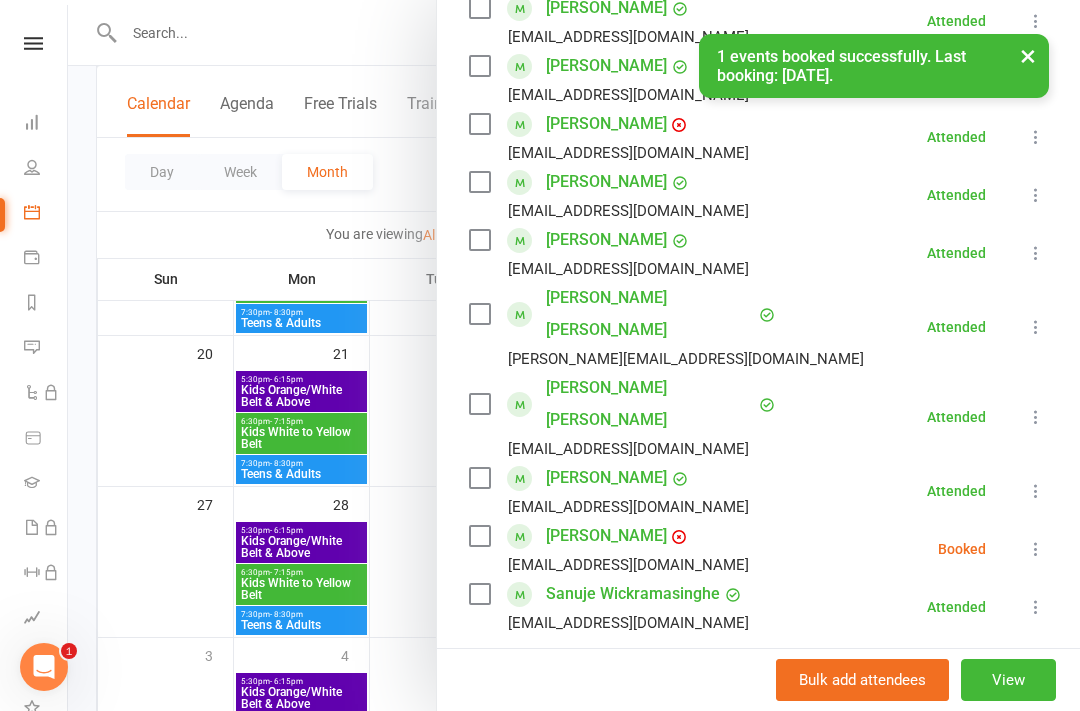 click at bounding box center [1036, 549] 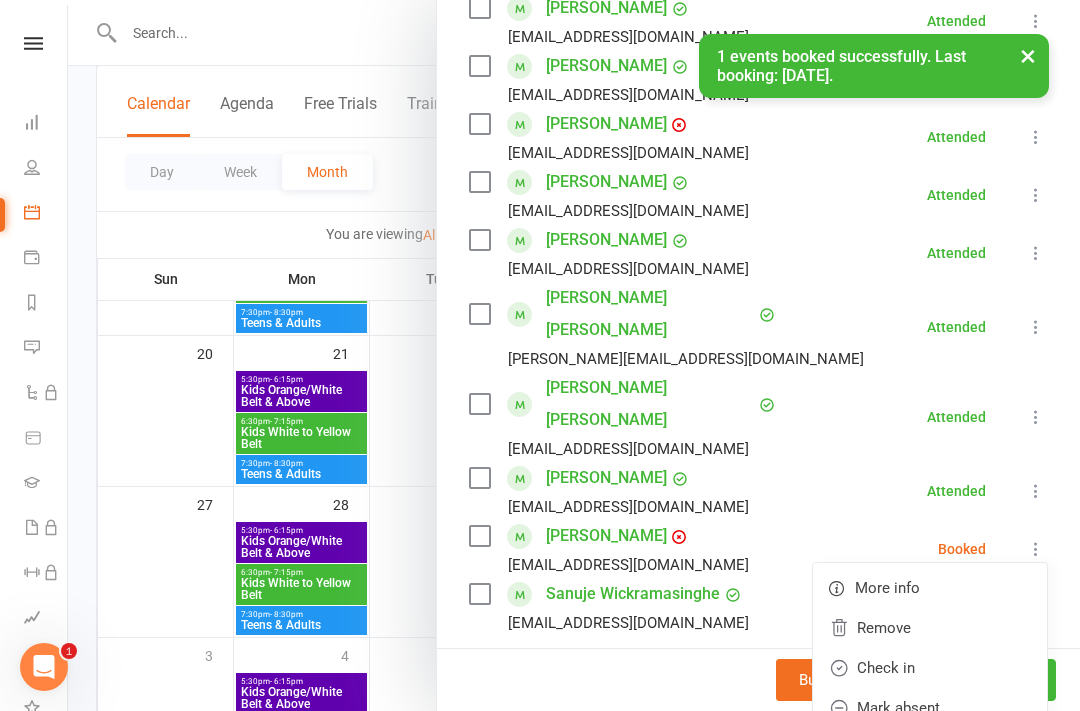 click on "Check in" at bounding box center (930, 668) 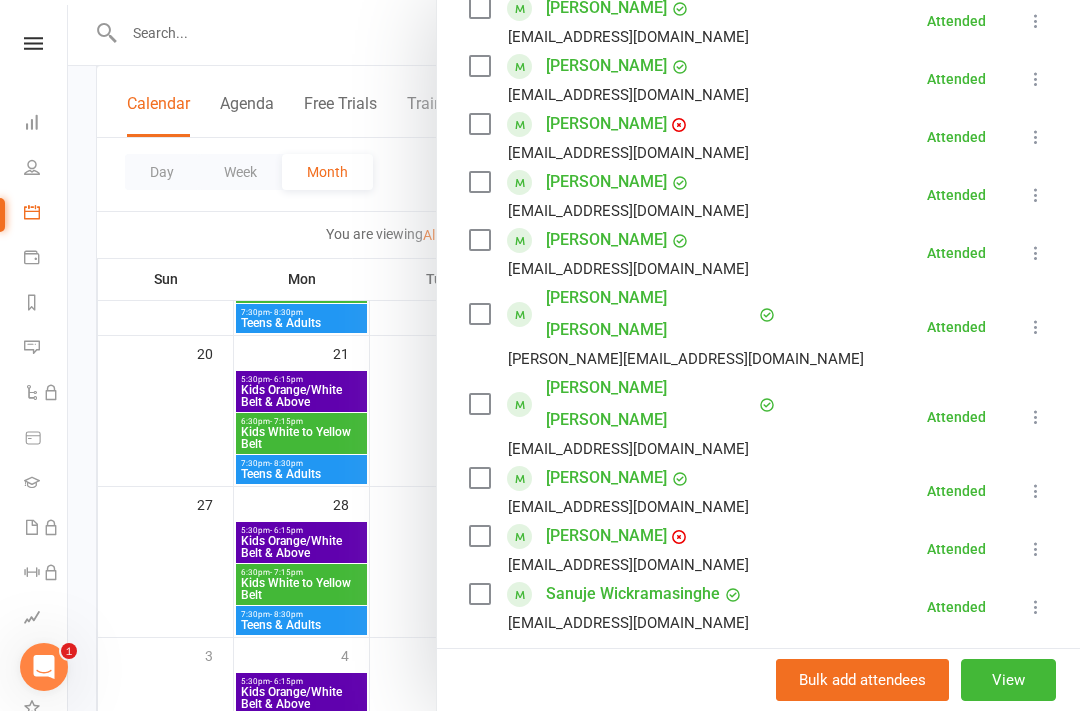 click at bounding box center [574, 355] 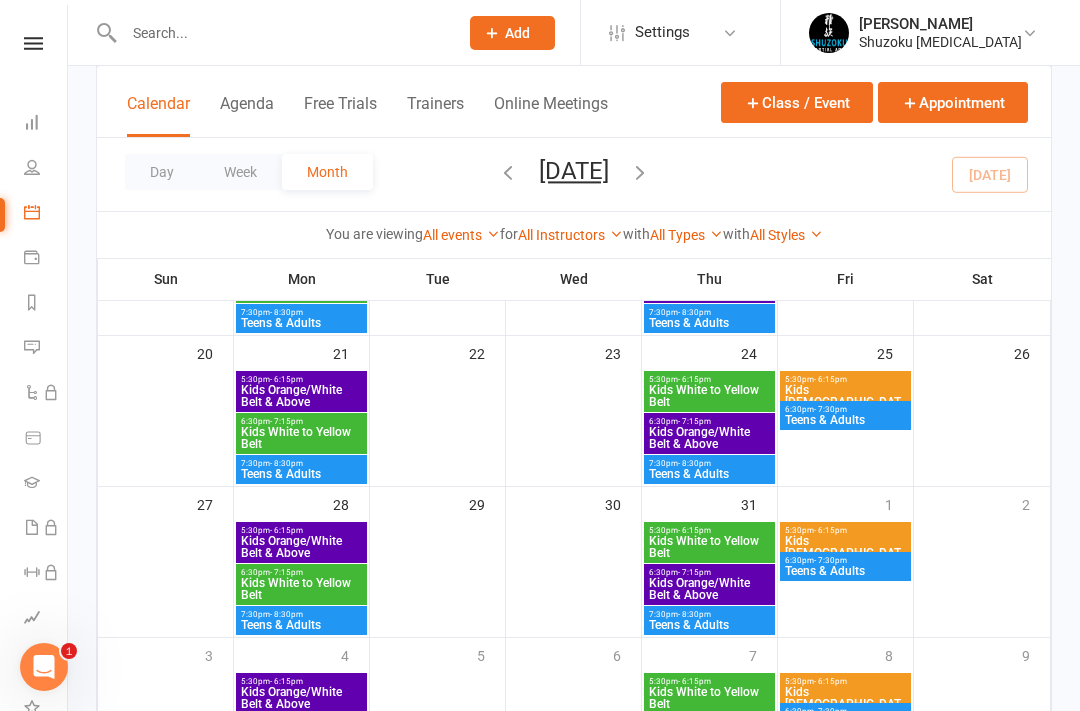 click on "Narelle McMahon Shuzoku Martial Arts" at bounding box center (928, 33) 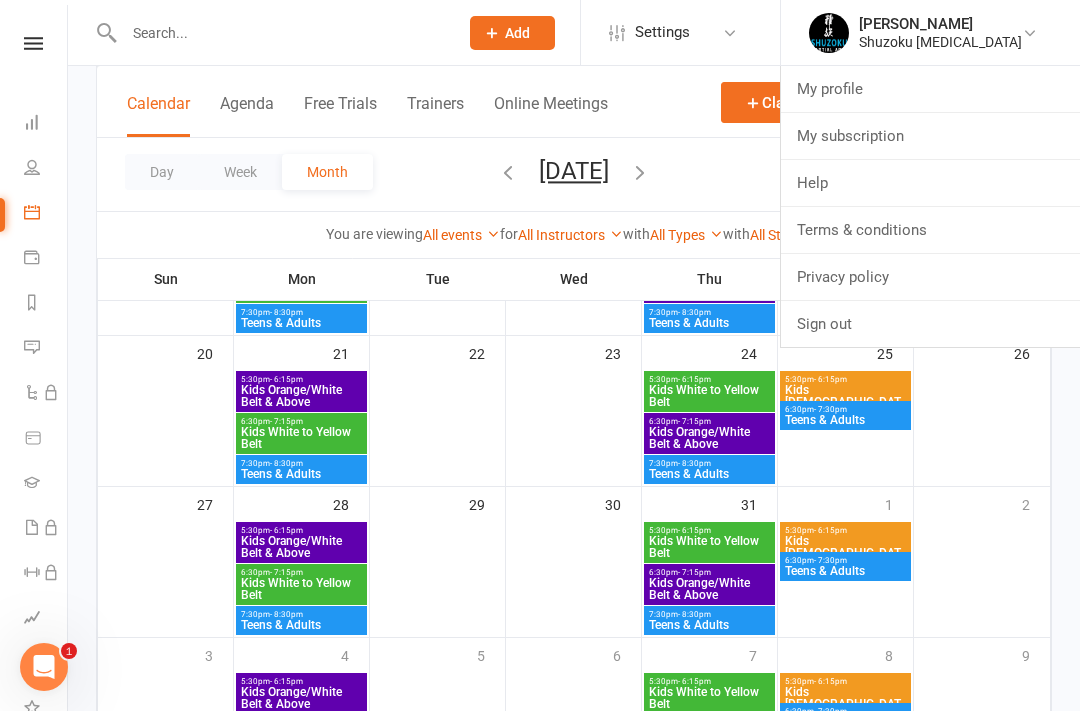 click on "Sign out" at bounding box center [930, 324] 